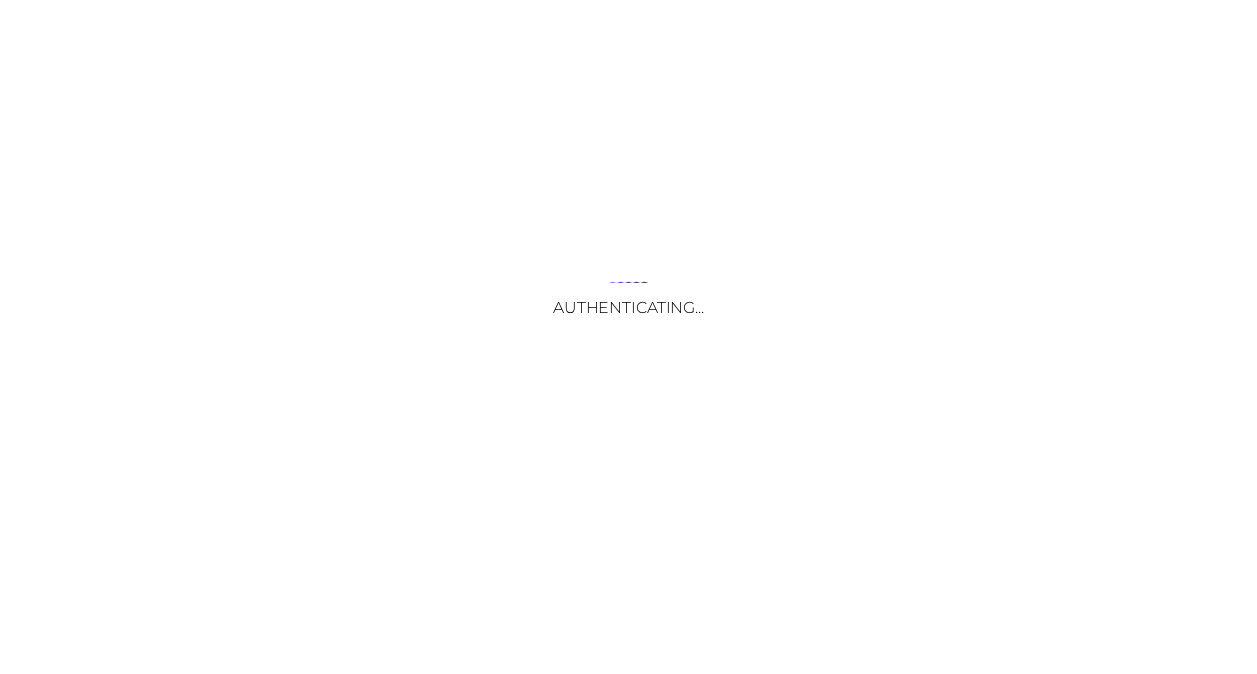 scroll, scrollTop: 0, scrollLeft: 0, axis: both 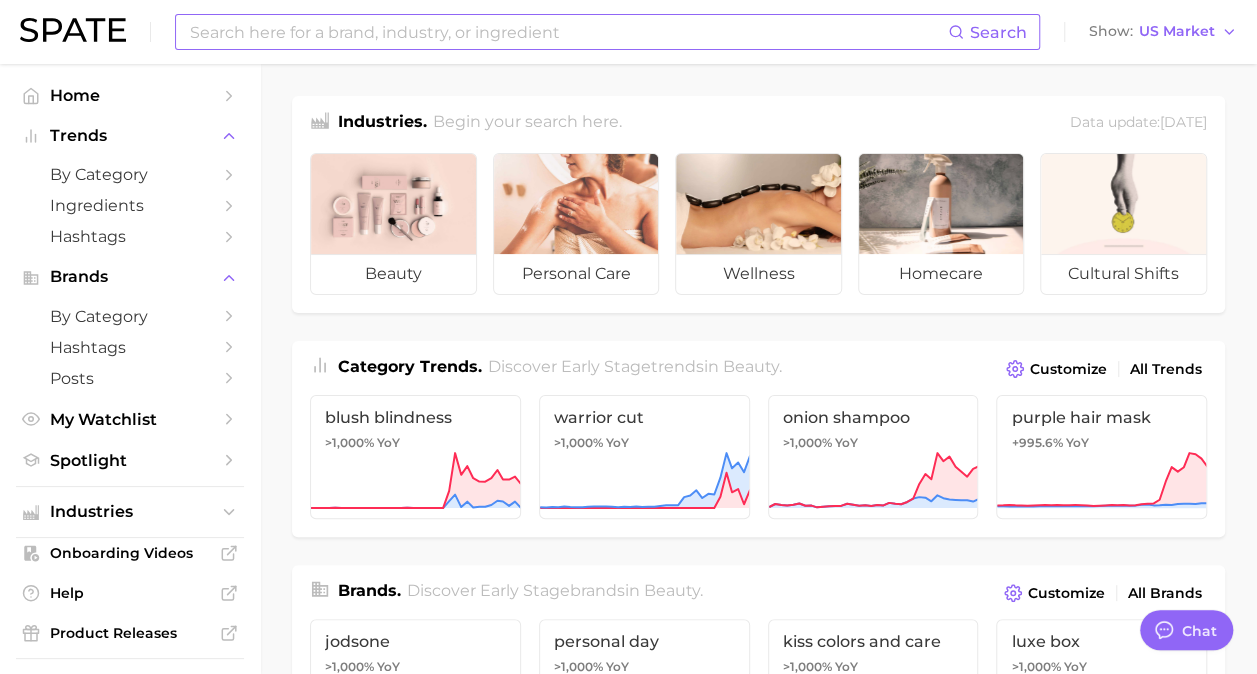 click at bounding box center [568, 32] 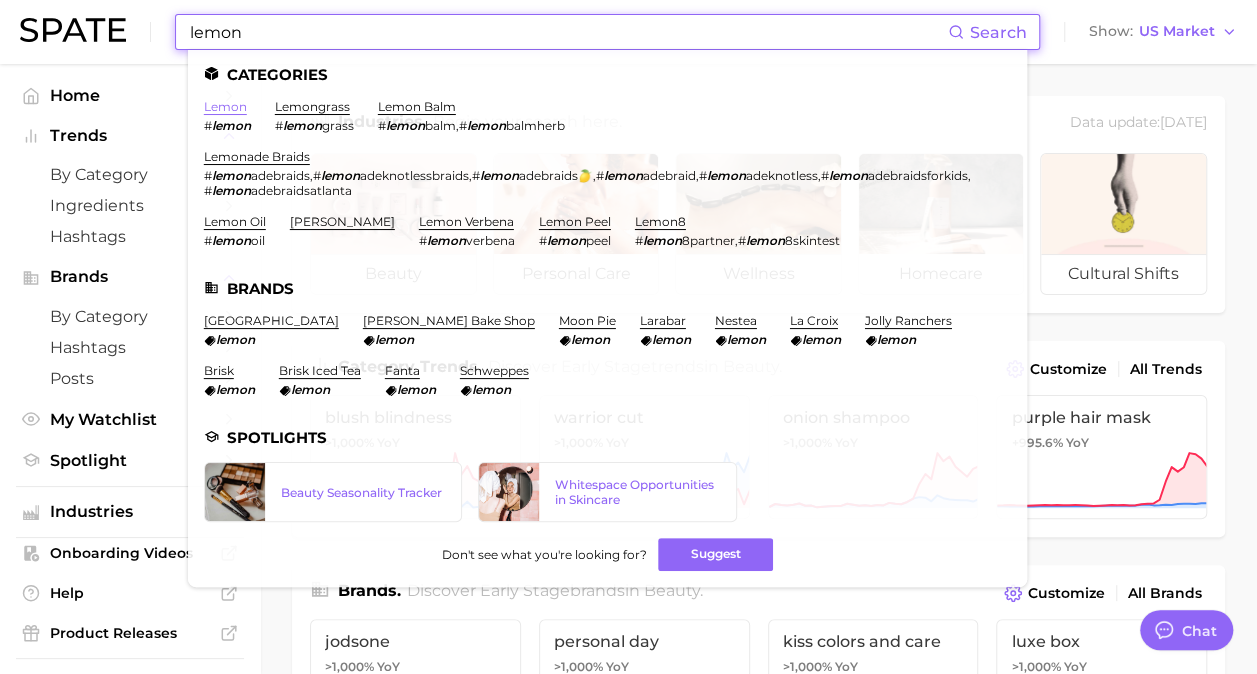 type on "lemon" 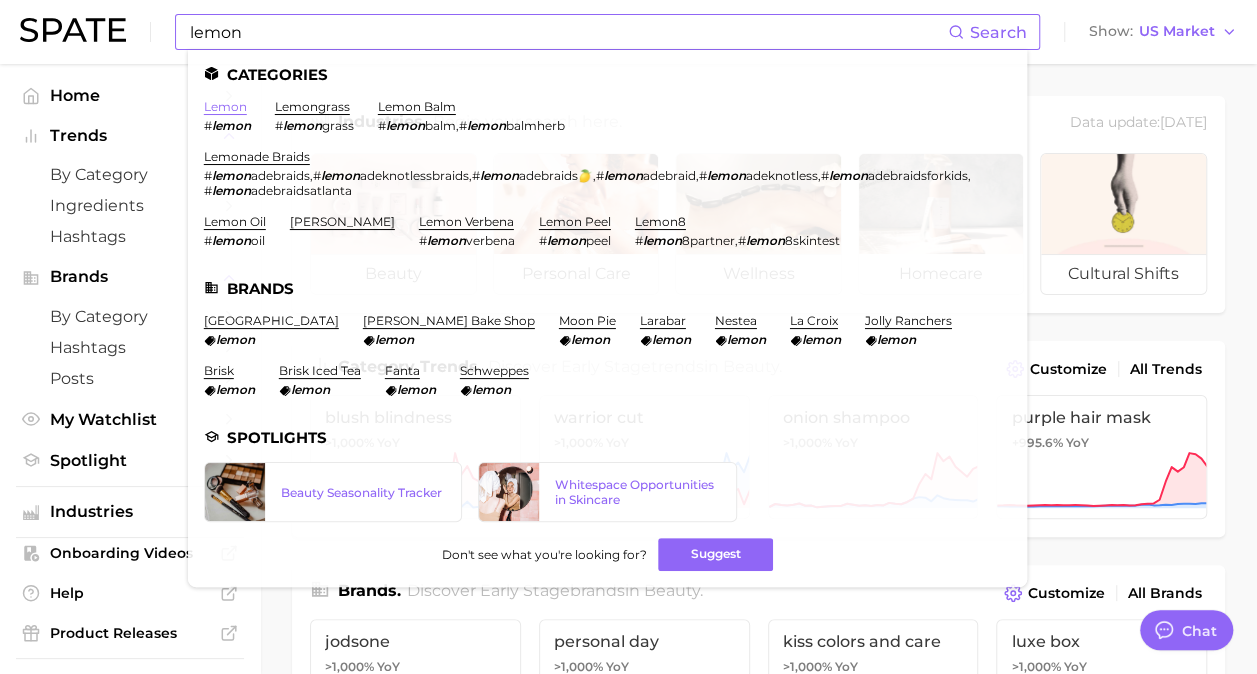 click on "lemon" at bounding box center [225, 106] 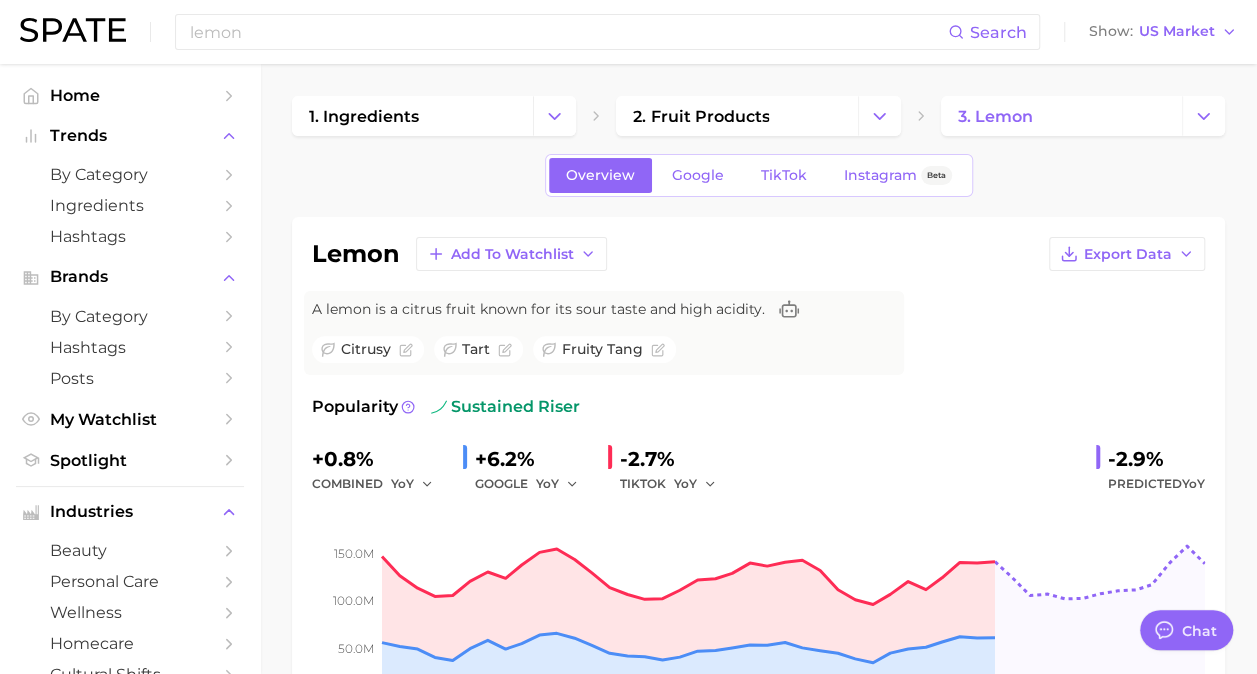 type on "x" 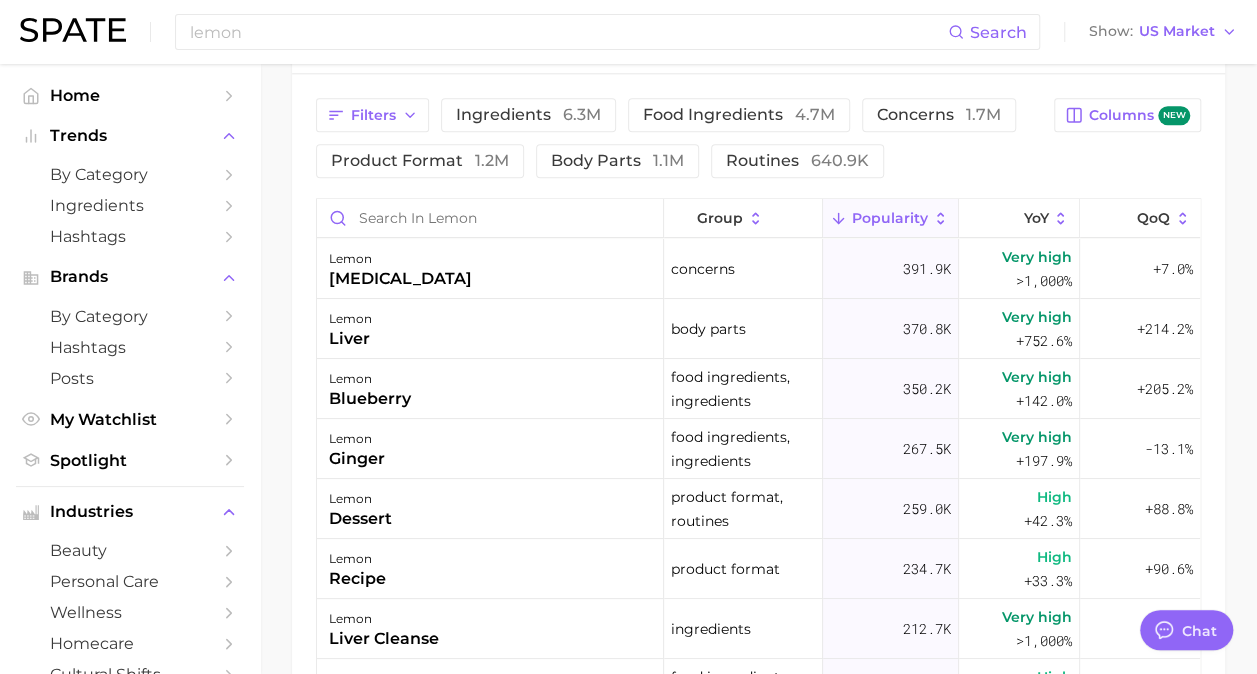 scroll, scrollTop: 1100, scrollLeft: 0, axis: vertical 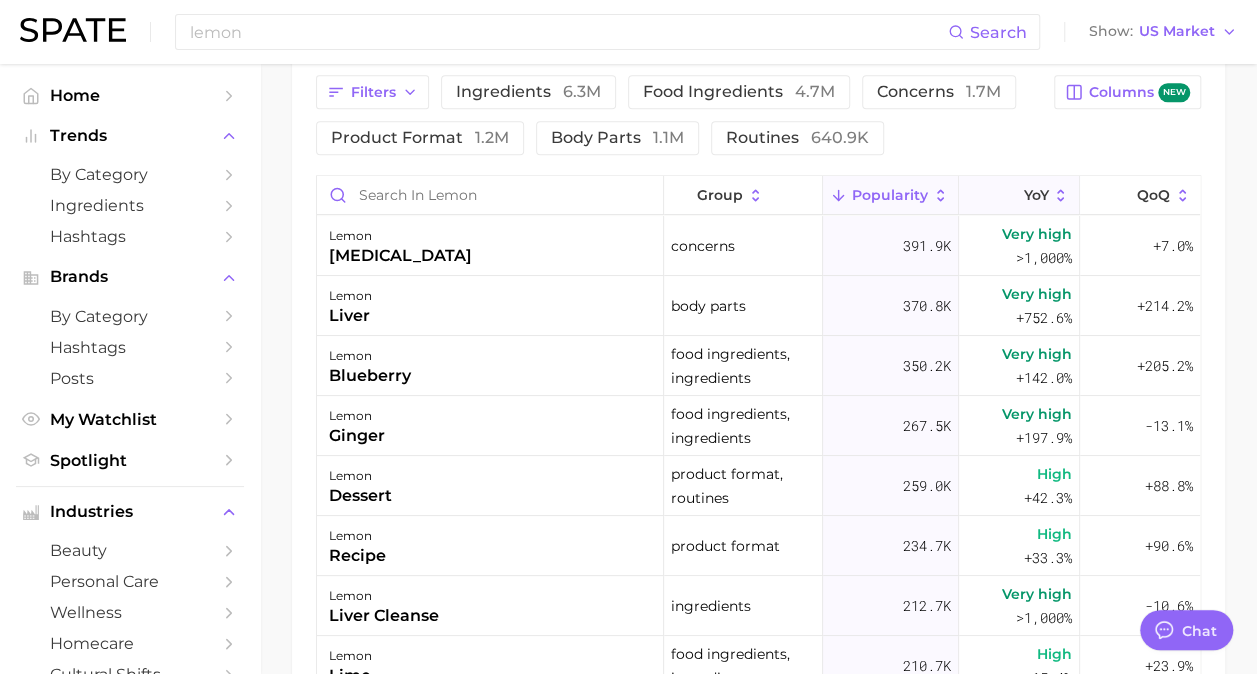 click on "YoY" at bounding box center (1019, 195) 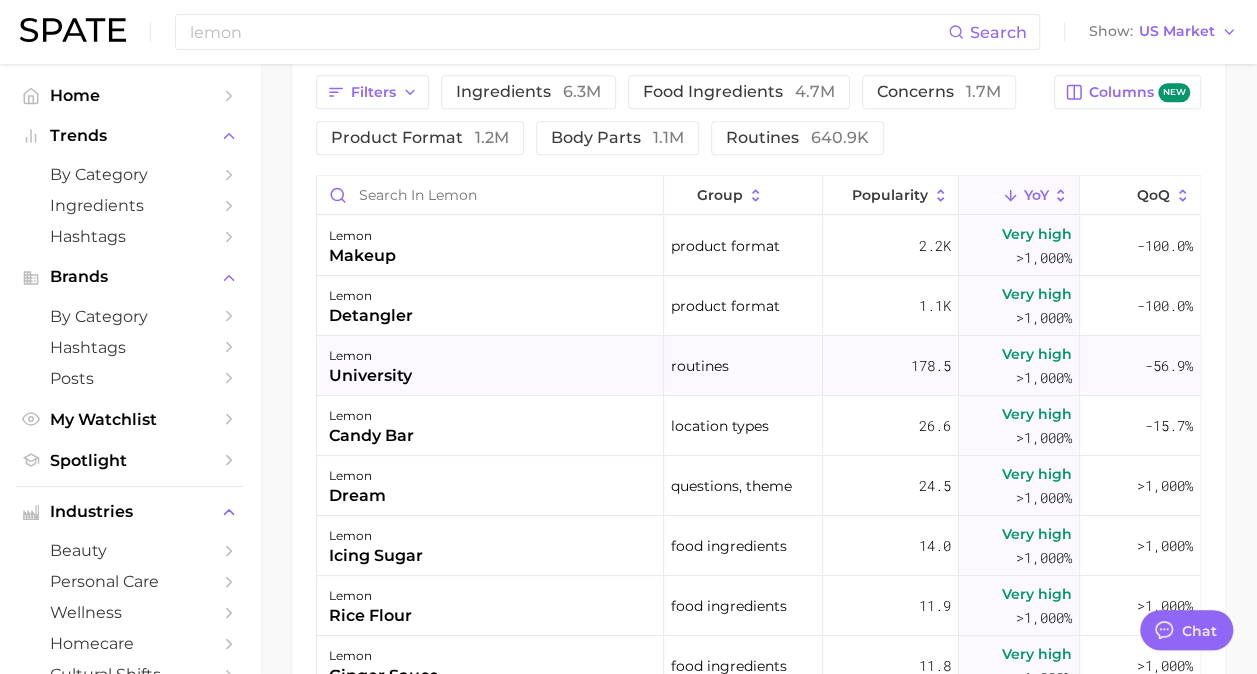 scroll, scrollTop: 1000, scrollLeft: 0, axis: vertical 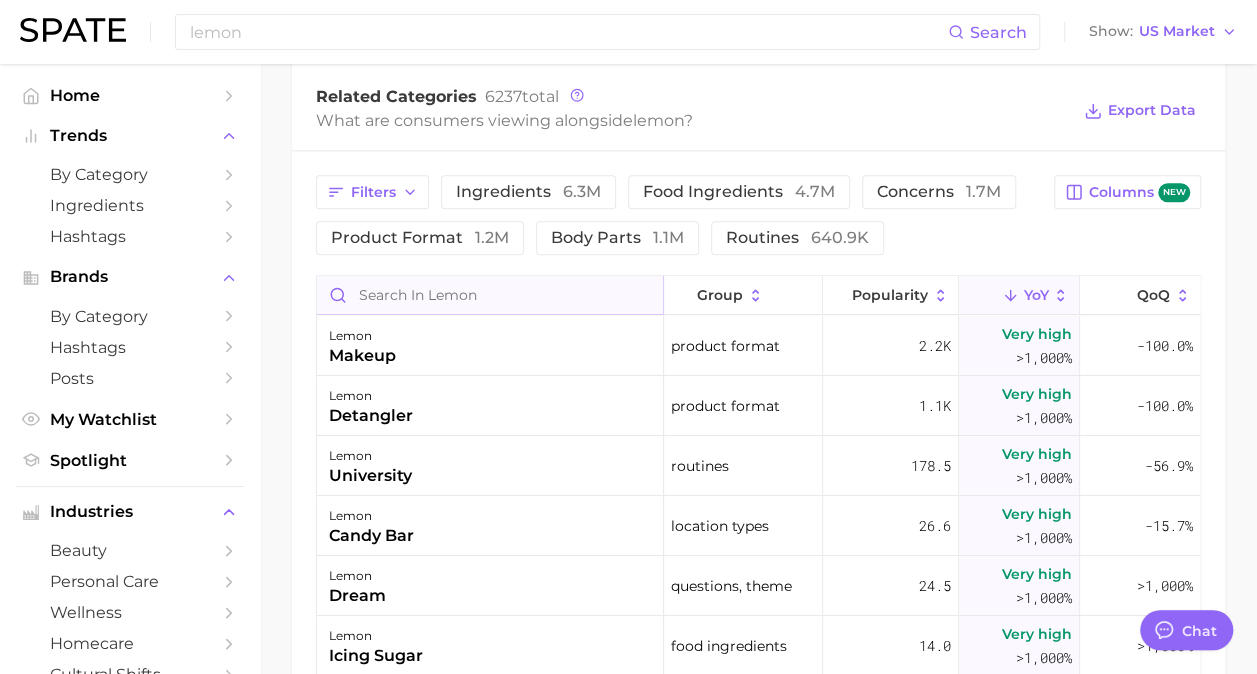 click at bounding box center [490, 295] 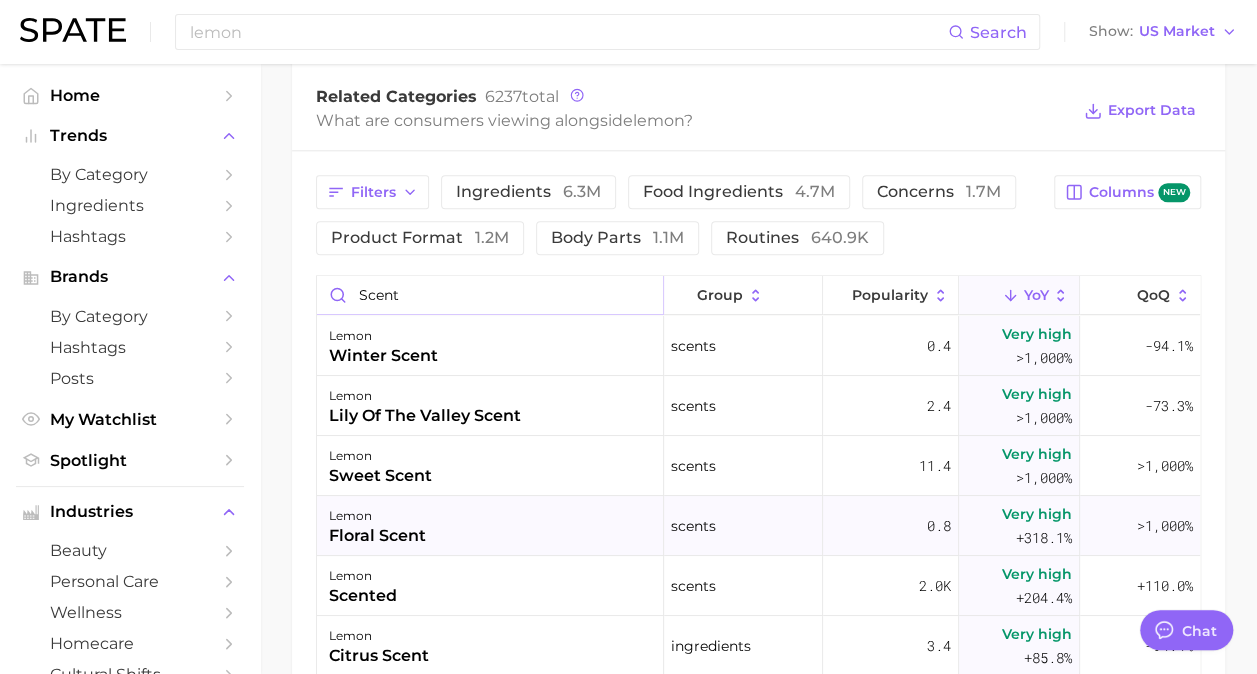scroll, scrollTop: 100, scrollLeft: 0, axis: vertical 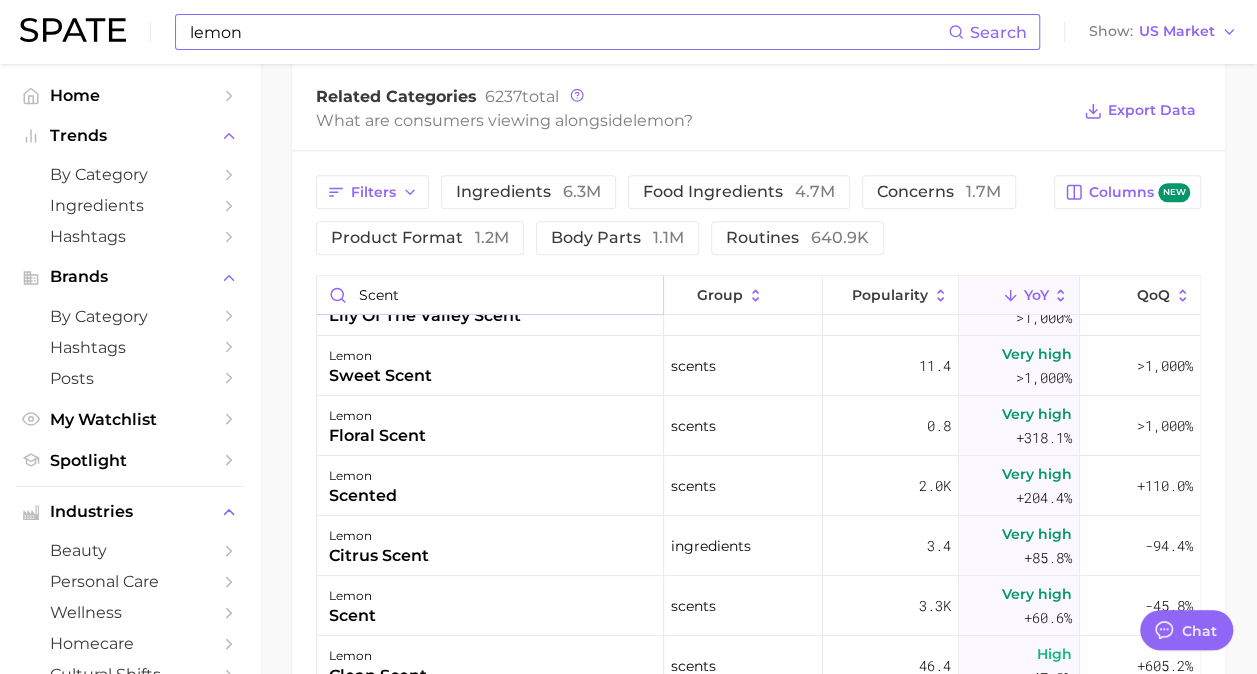 type on "scent" 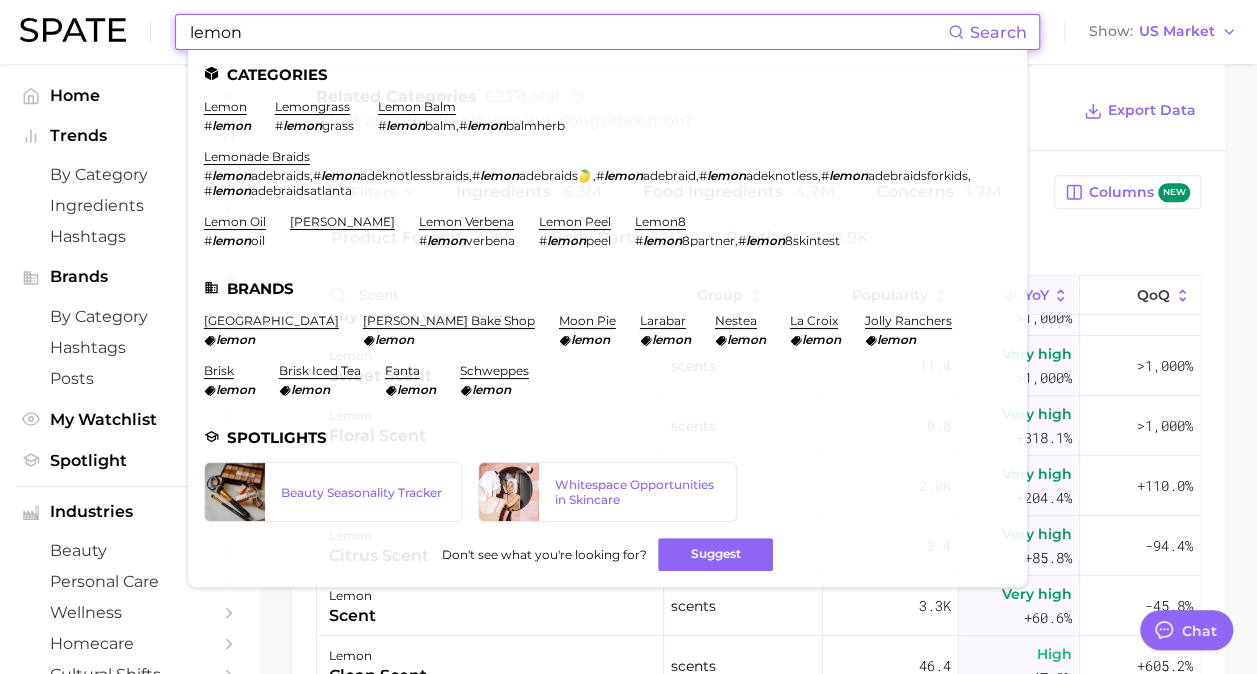 drag, startPoint x: 254, startPoint y: 42, endPoint x: 127, endPoint y: 30, distance: 127.56567 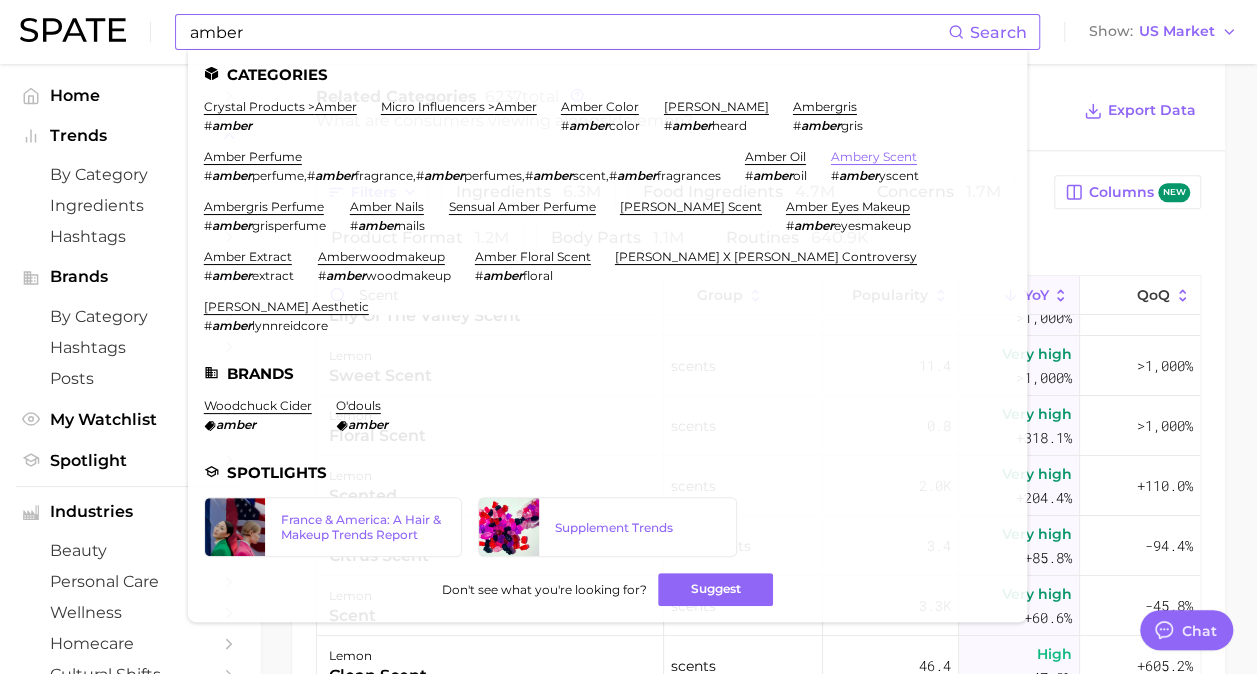 click on "ambery scent" at bounding box center [874, 156] 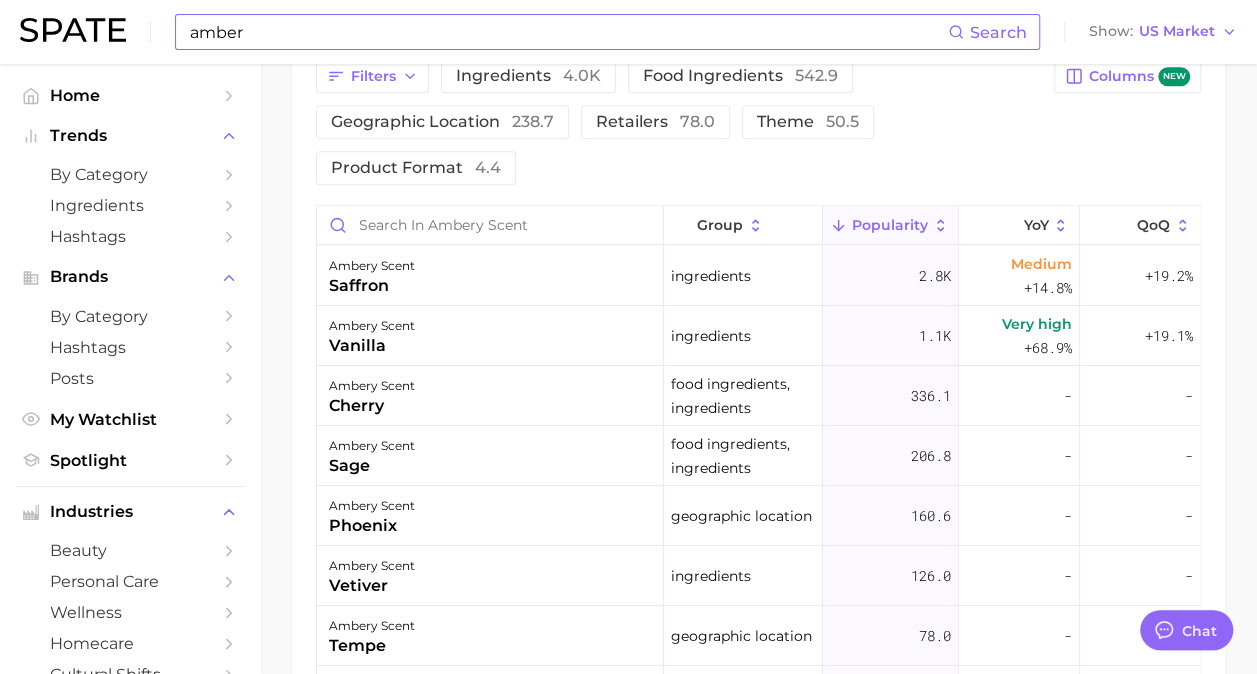 scroll, scrollTop: 1100, scrollLeft: 0, axis: vertical 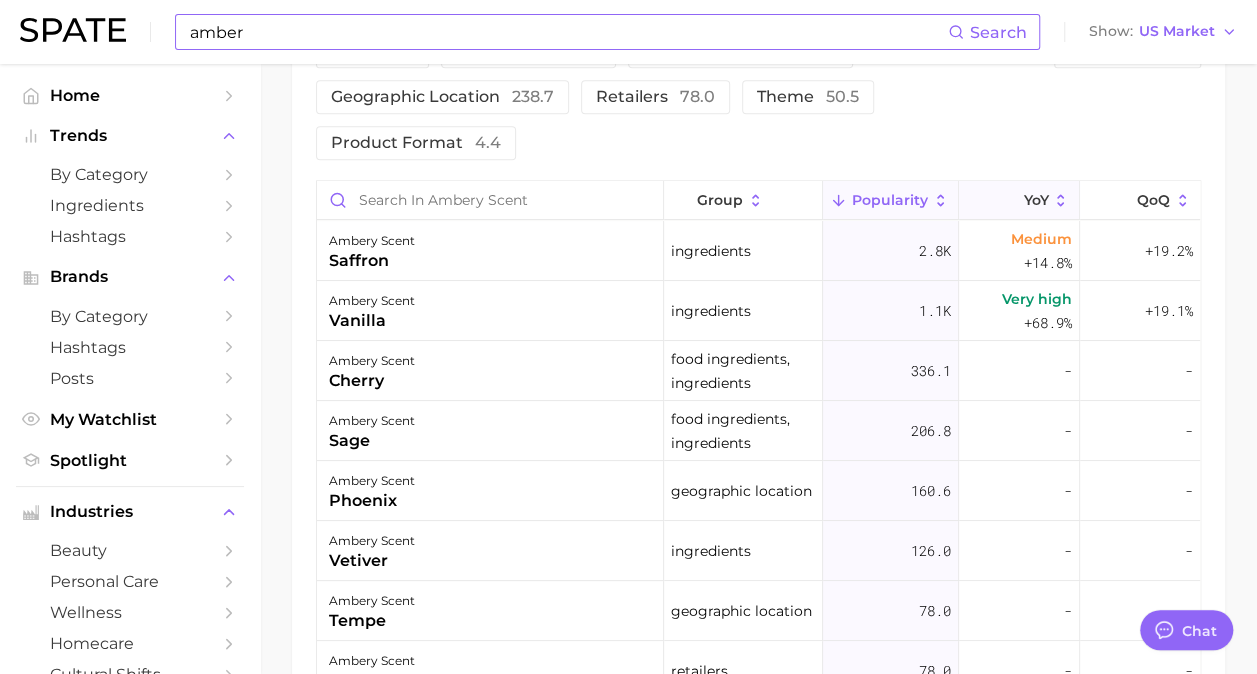 click on "YoY" at bounding box center [1035, 200] 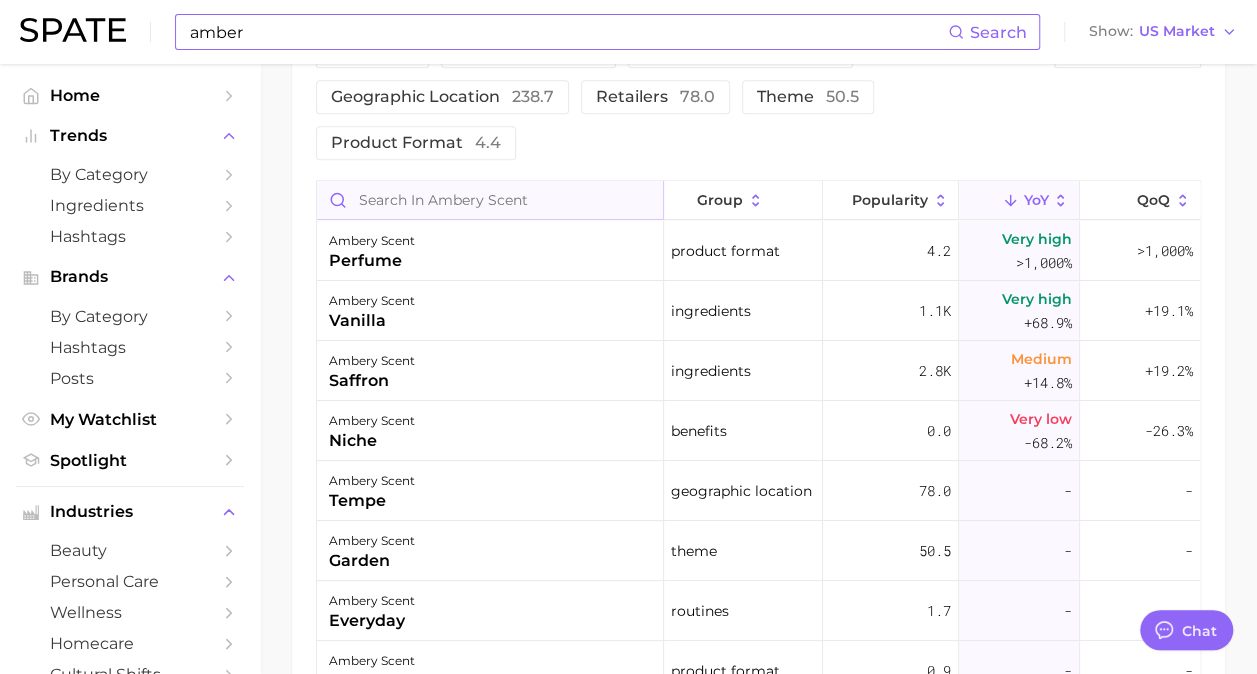 click at bounding box center (490, 200) 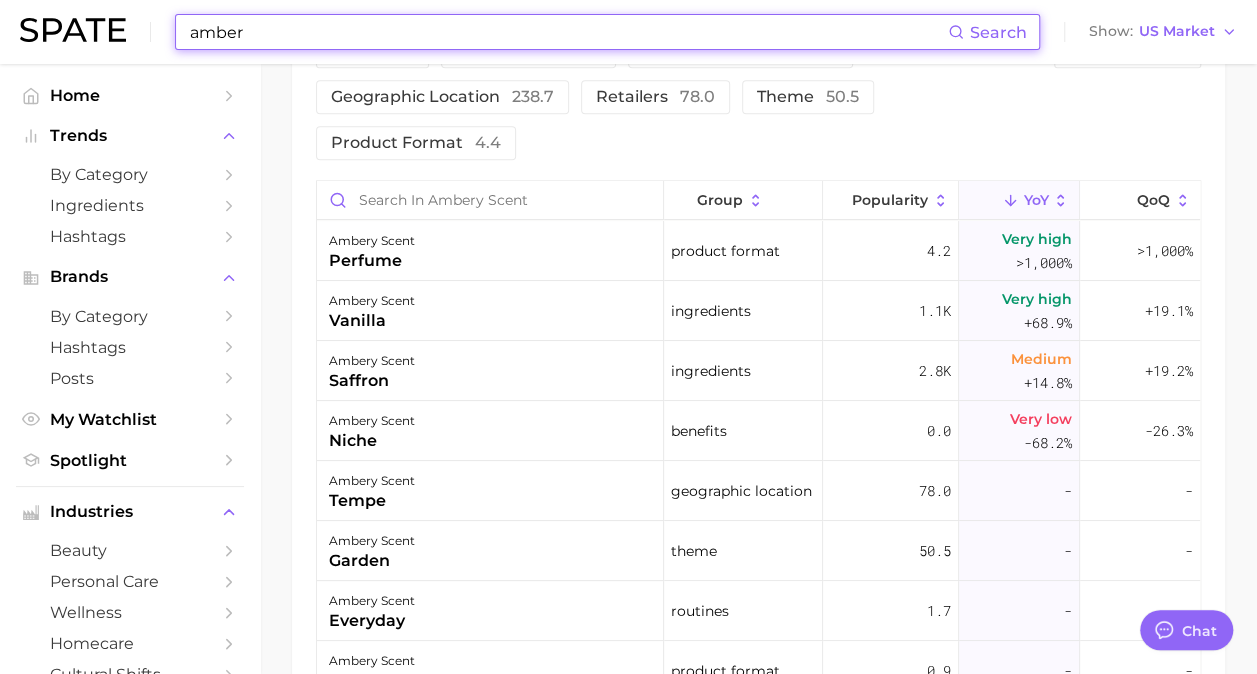 click on "amber" at bounding box center (568, 32) 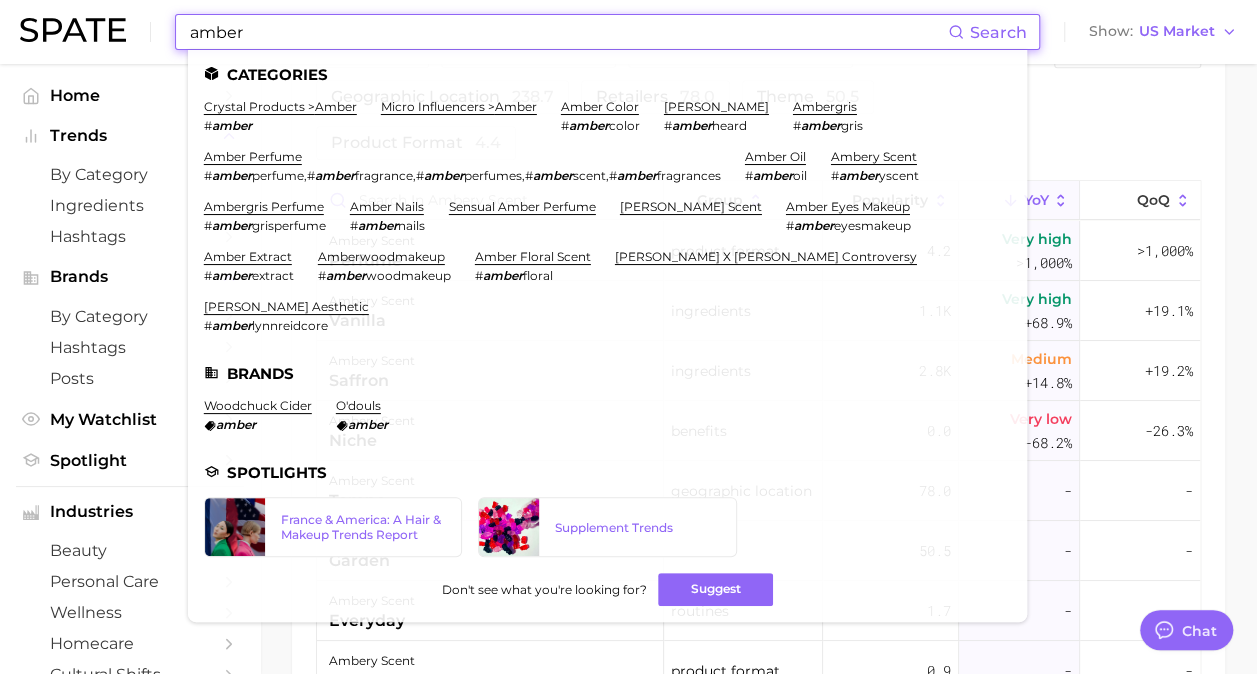 click on "amber" at bounding box center (568, 32) 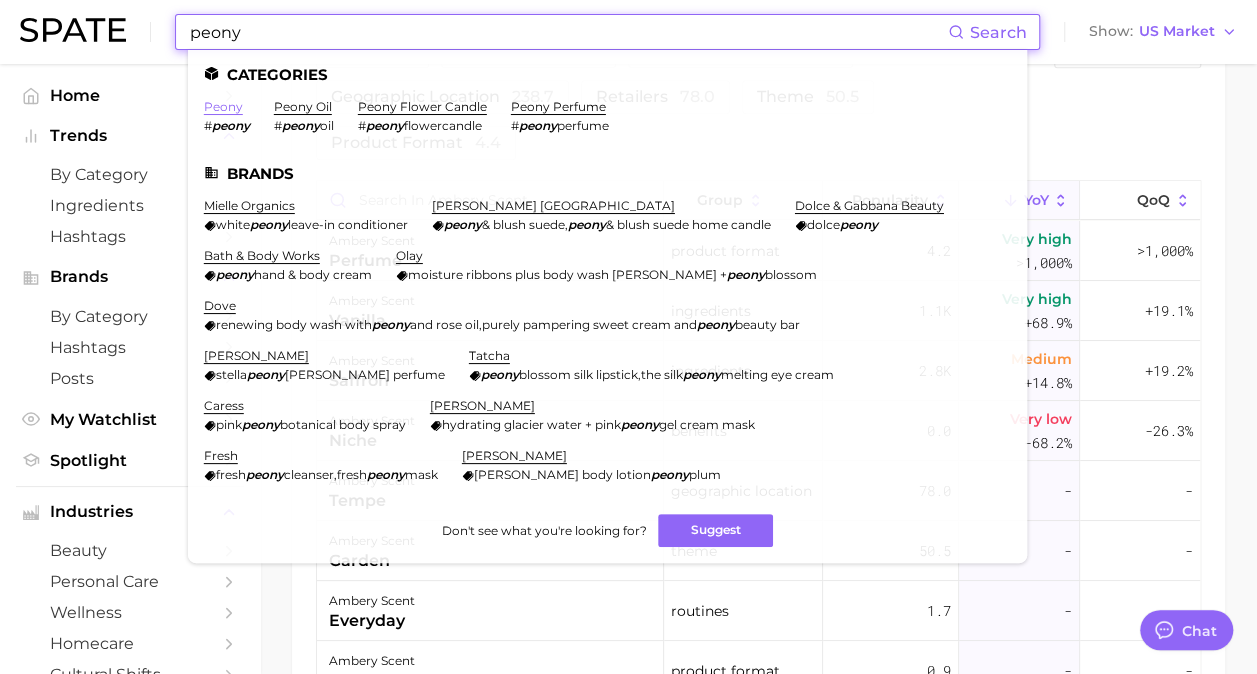 type on "peony" 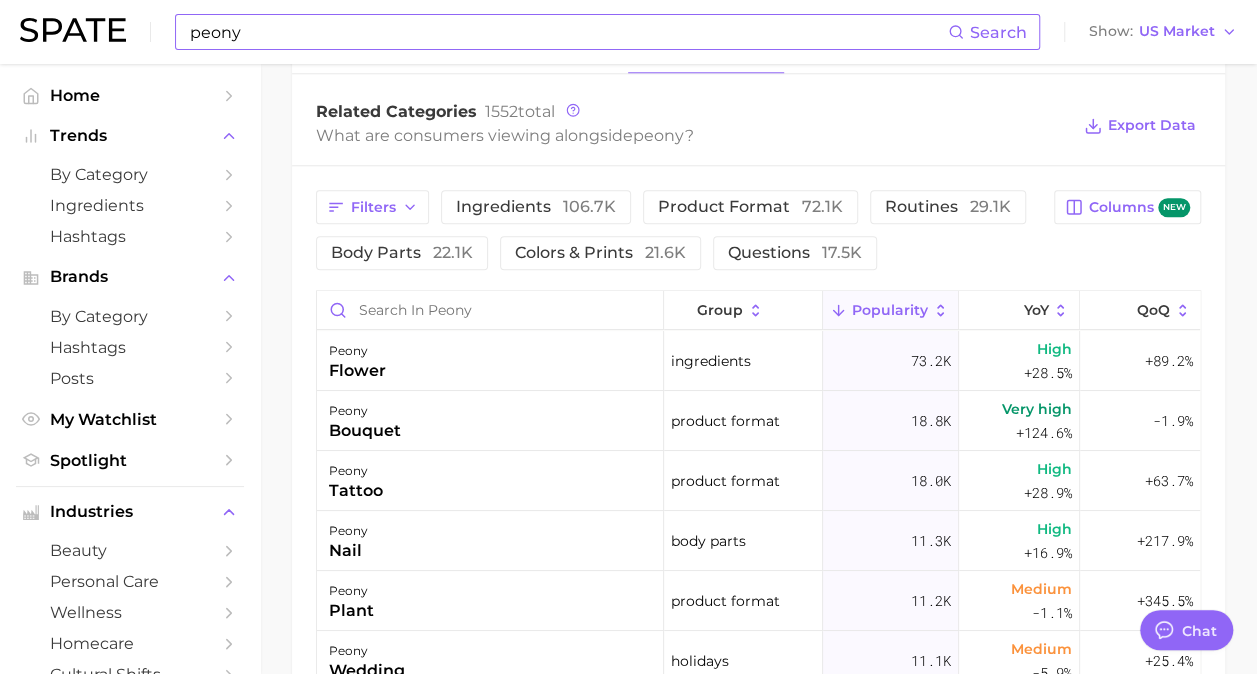 scroll, scrollTop: 1000, scrollLeft: 0, axis: vertical 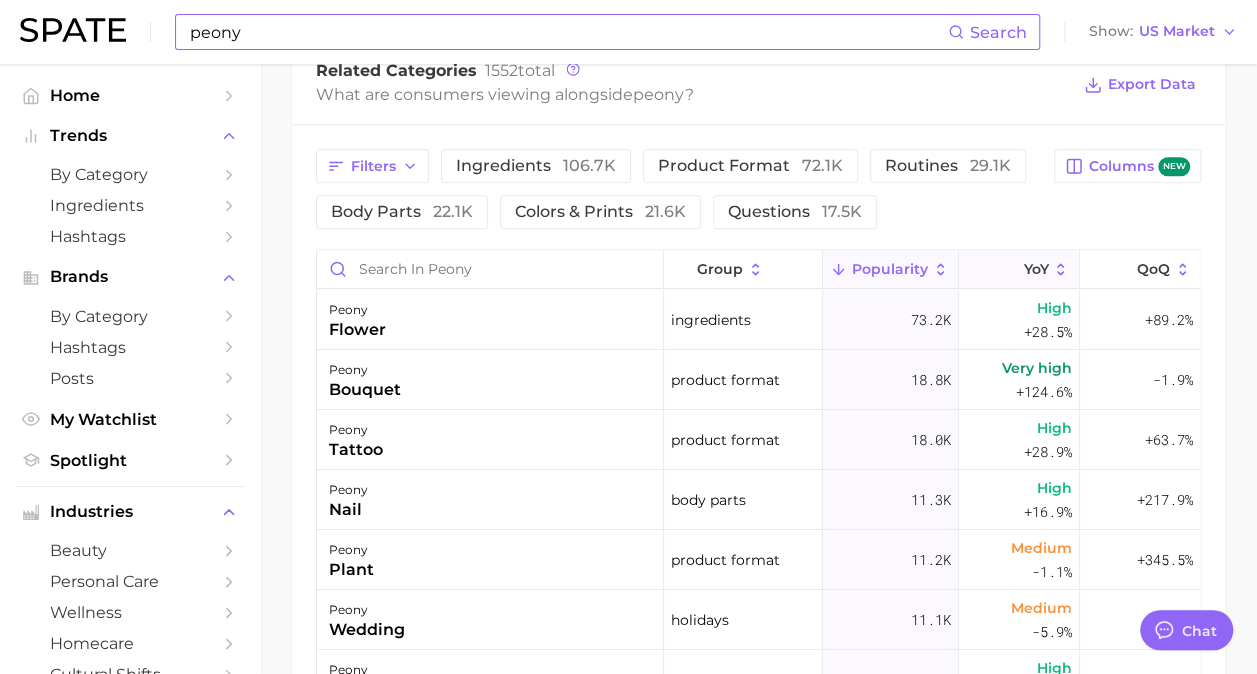 click 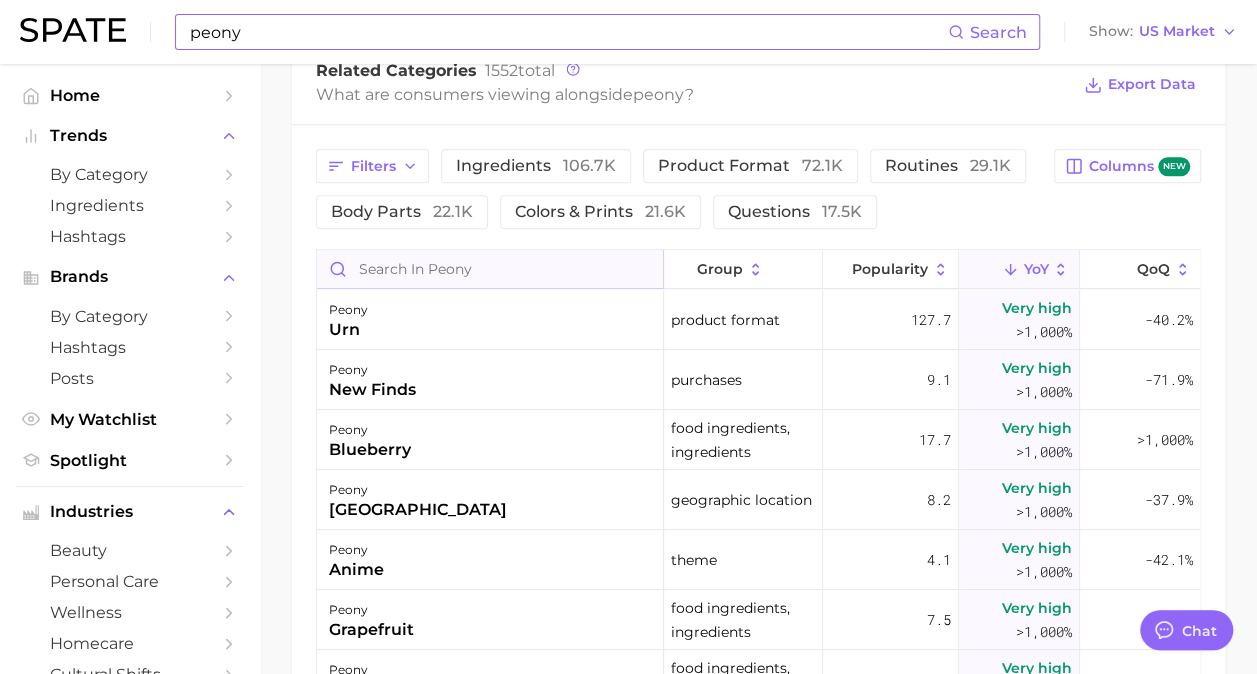 click at bounding box center [490, 269] 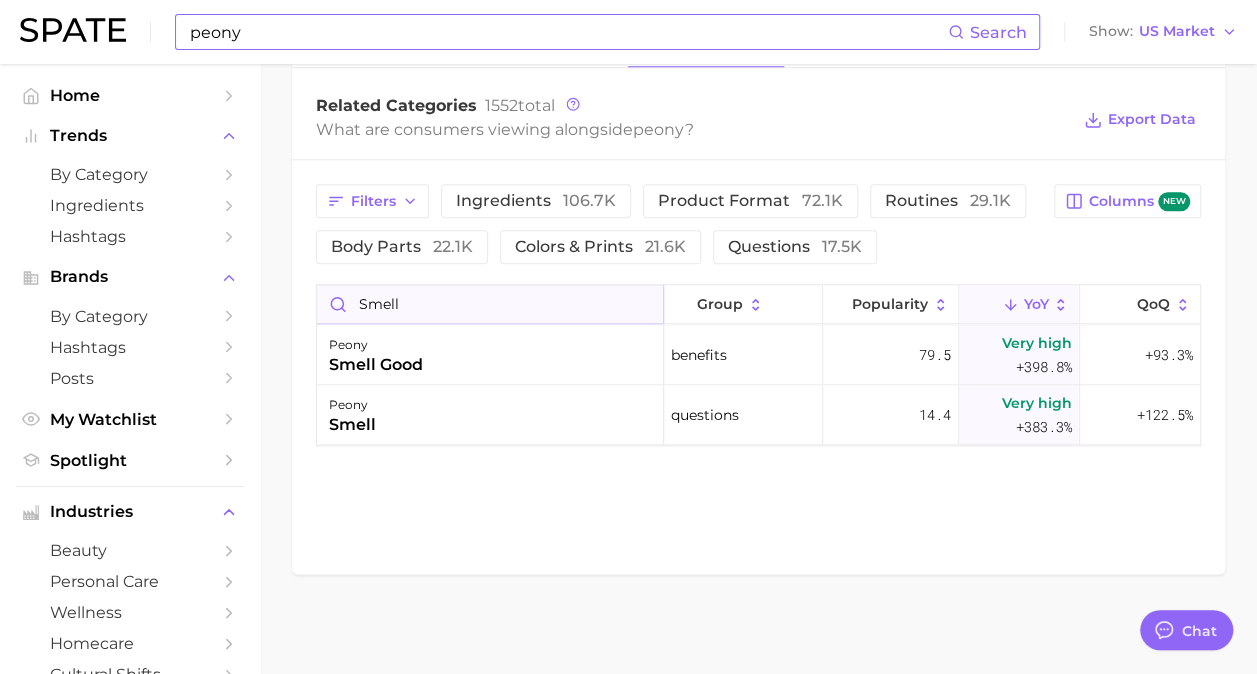 scroll, scrollTop: 965, scrollLeft: 0, axis: vertical 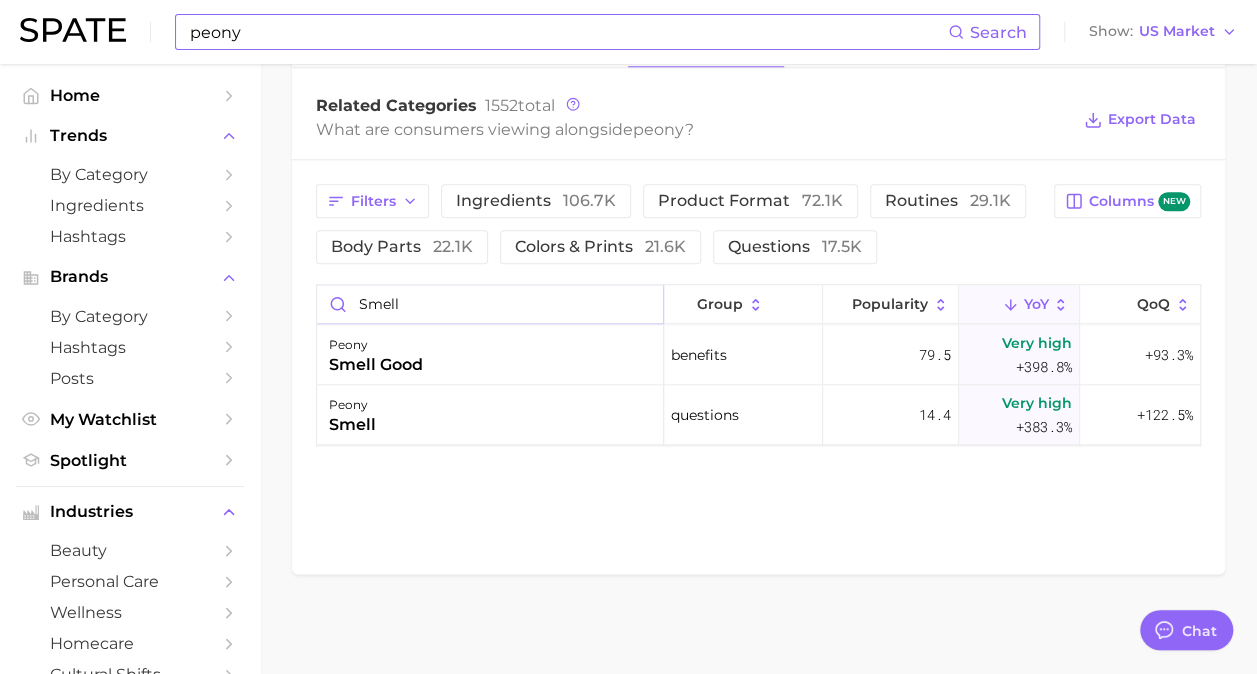 type on "smell" 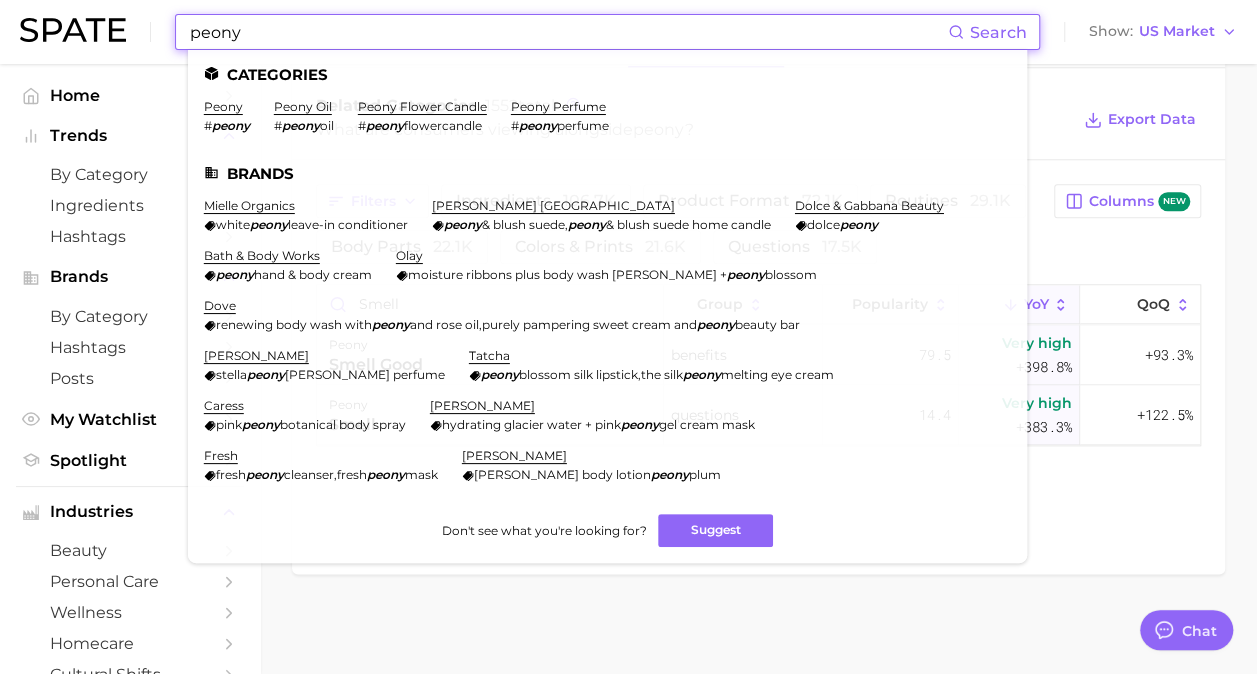 drag, startPoint x: 304, startPoint y: 42, endPoint x: 48, endPoint y: 19, distance: 257.03113 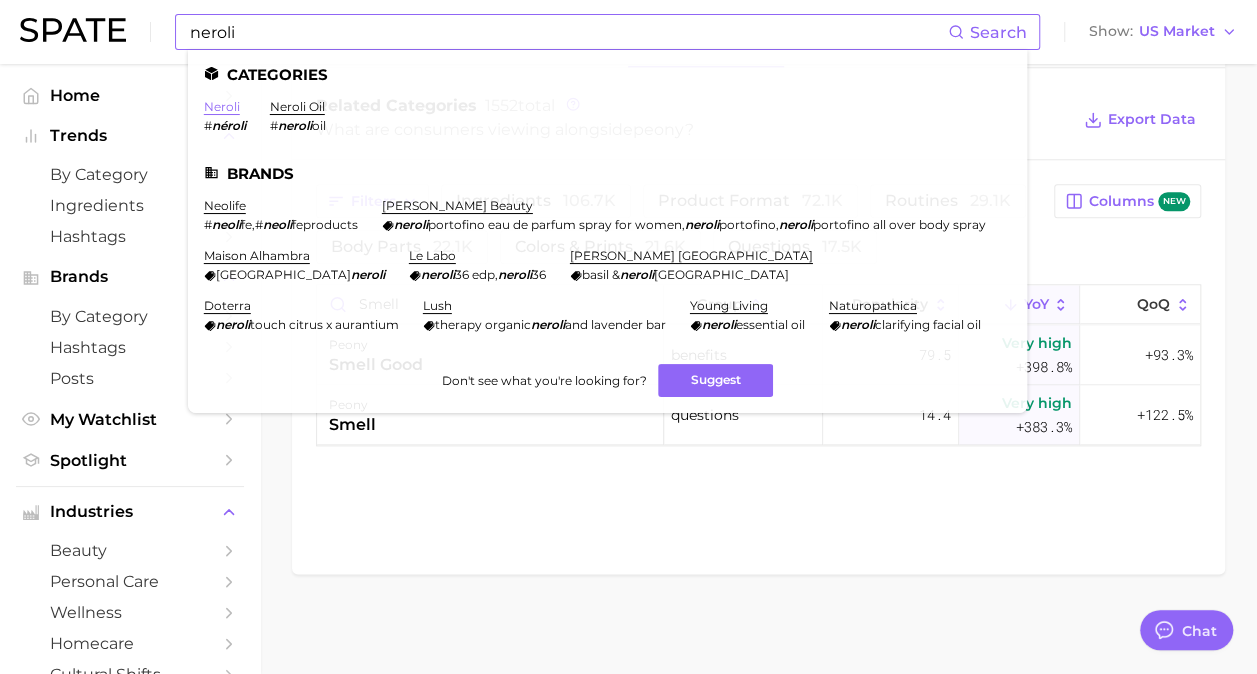 click on "neroli" at bounding box center (222, 106) 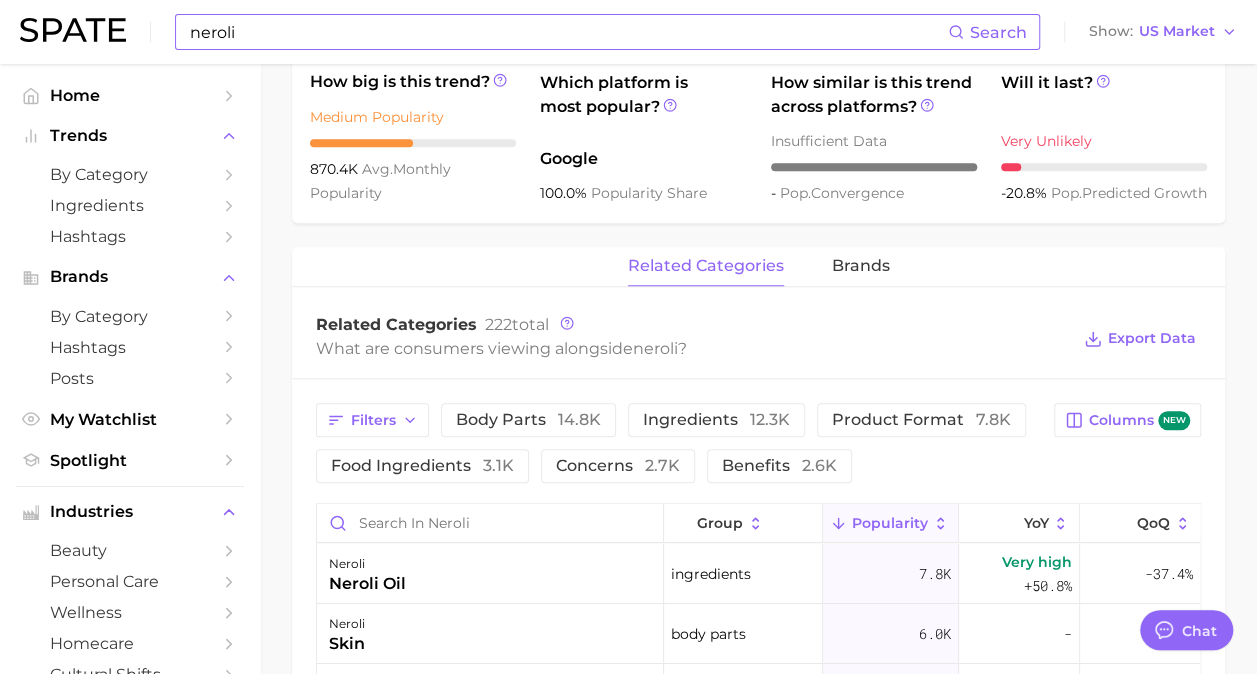 scroll, scrollTop: 800, scrollLeft: 0, axis: vertical 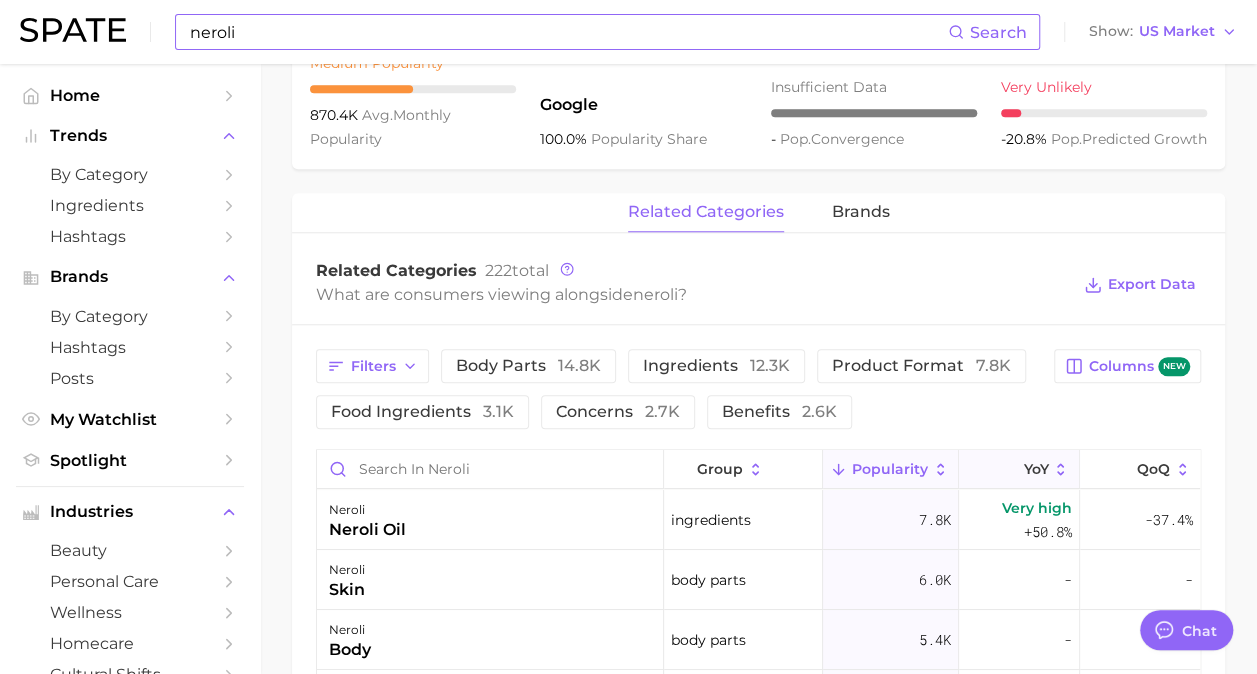 click on "YoY" at bounding box center (1035, 469) 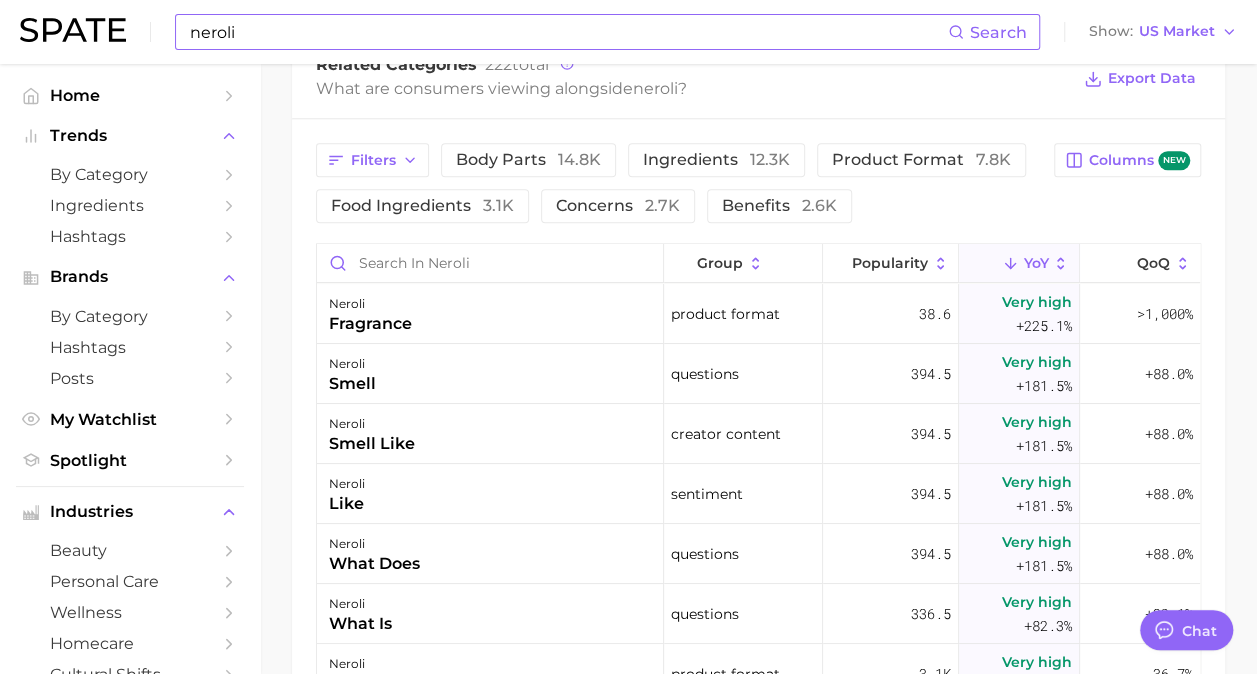 scroll, scrollTop: 1000, scrollLeft: 0, axis: vertical 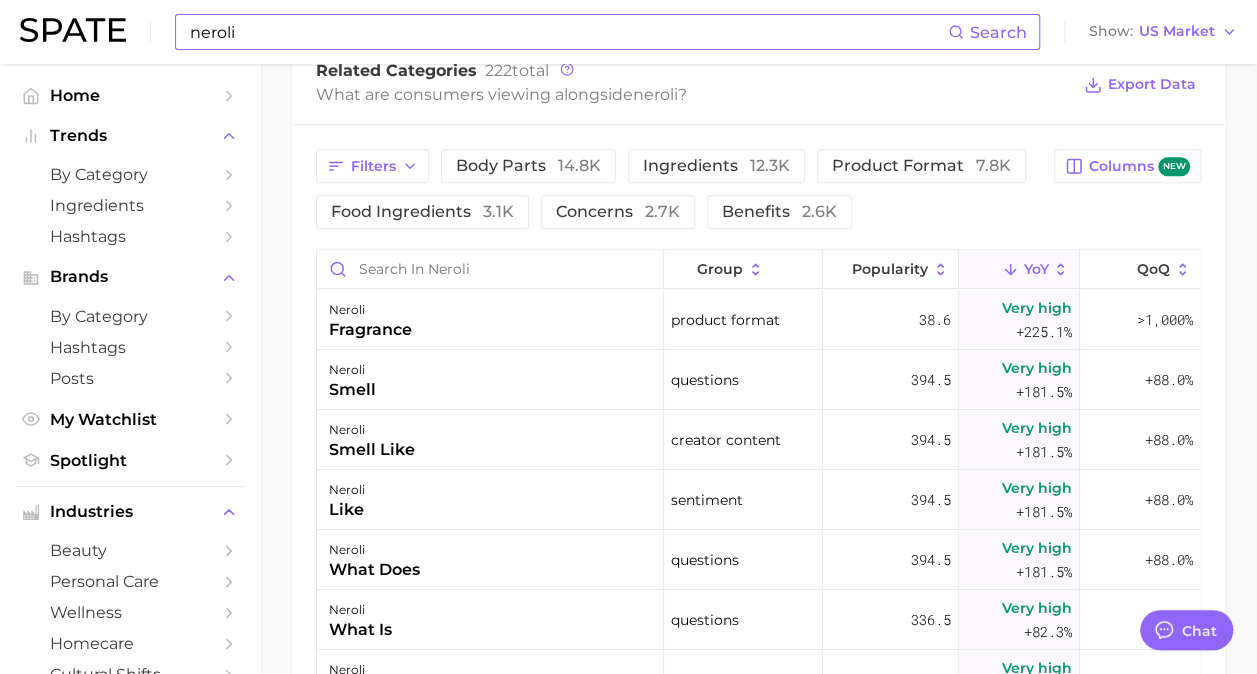 click on "neroli Search Show US Market" at bounding box center (628, 32) 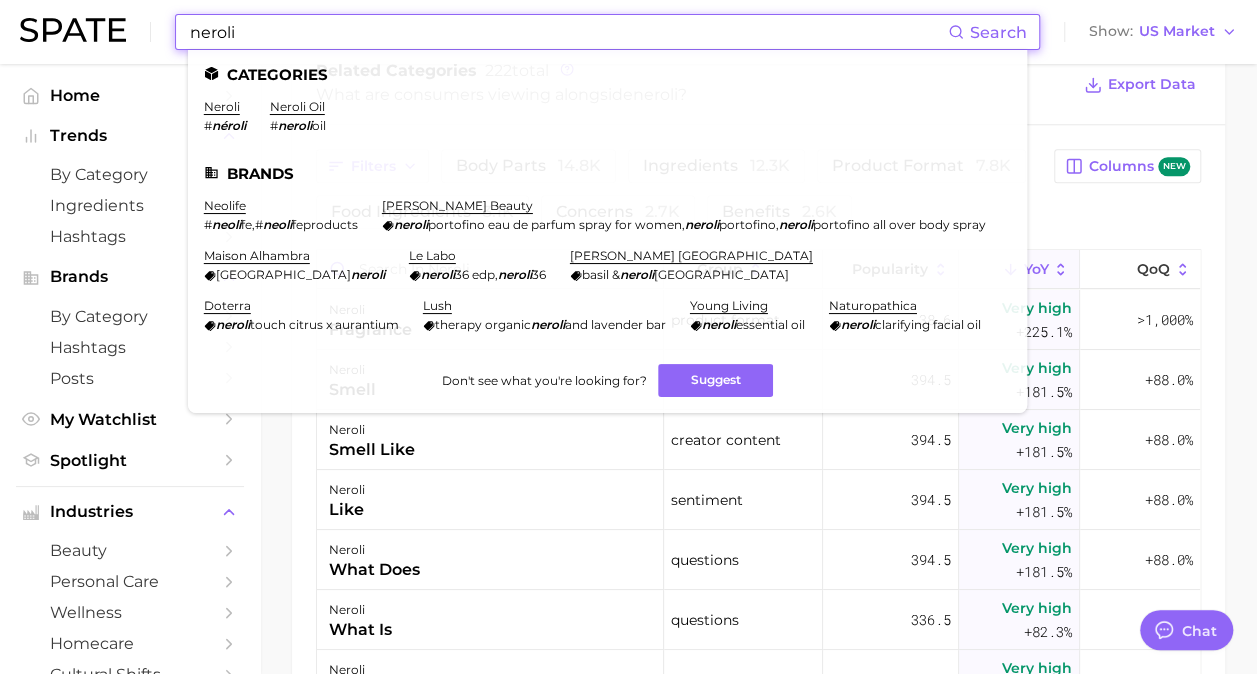 drag, startPoint x: 362, startPoint y: 18, endPoint x: -4, endPoint y: 28, distance: 366.1366 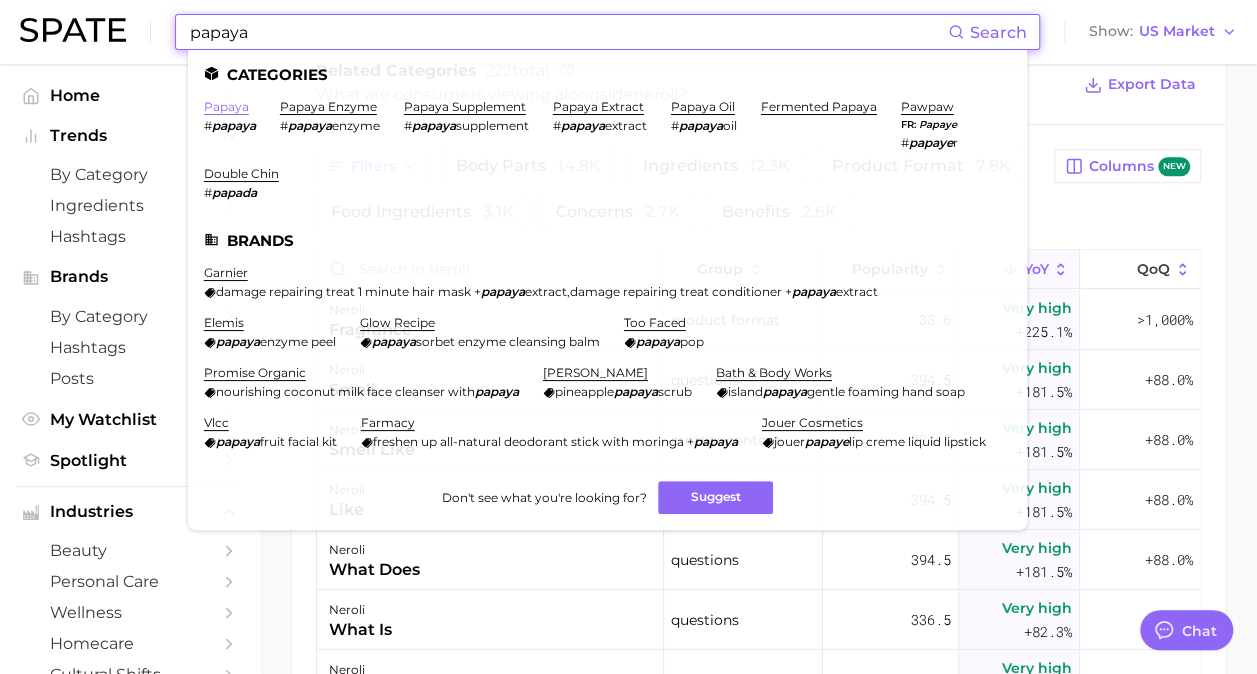type on "papaya" 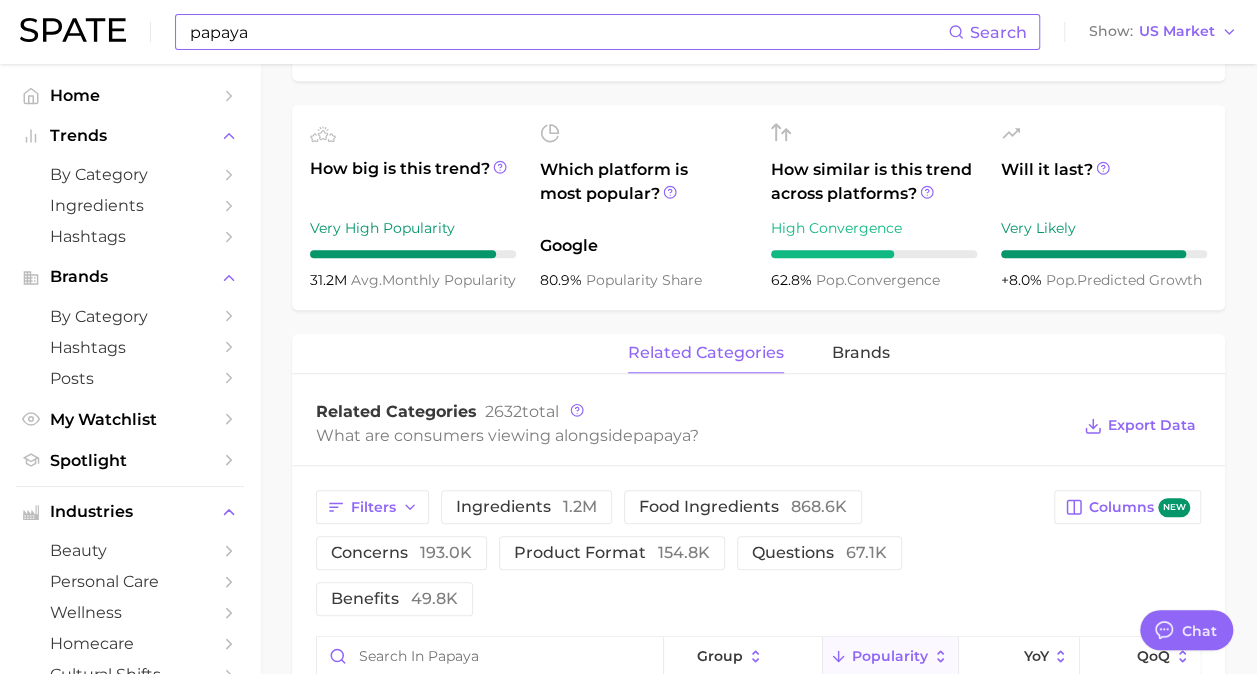 scroll, scrollTop: 1000, scrollLeft: 0, axis: vertical 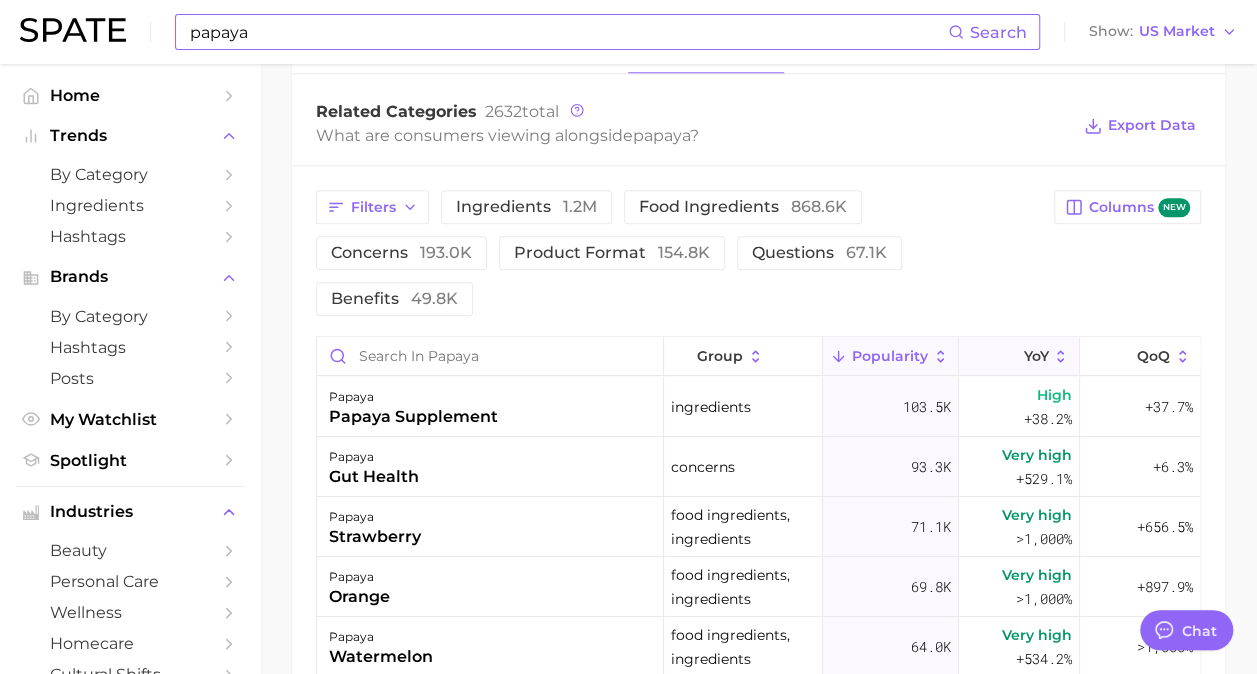 click on "YoY" at bounding box center [1035, 356] 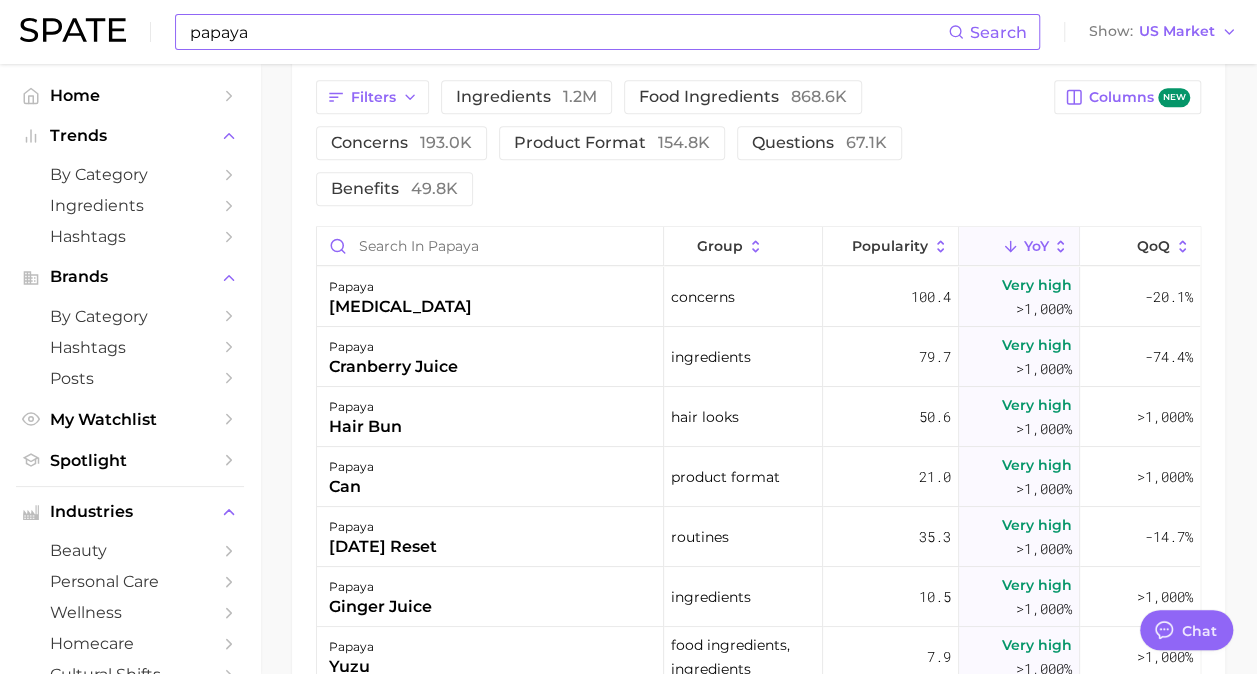 scroll, scrollTop: 1000, scrollLeft: 0, axis: vertical 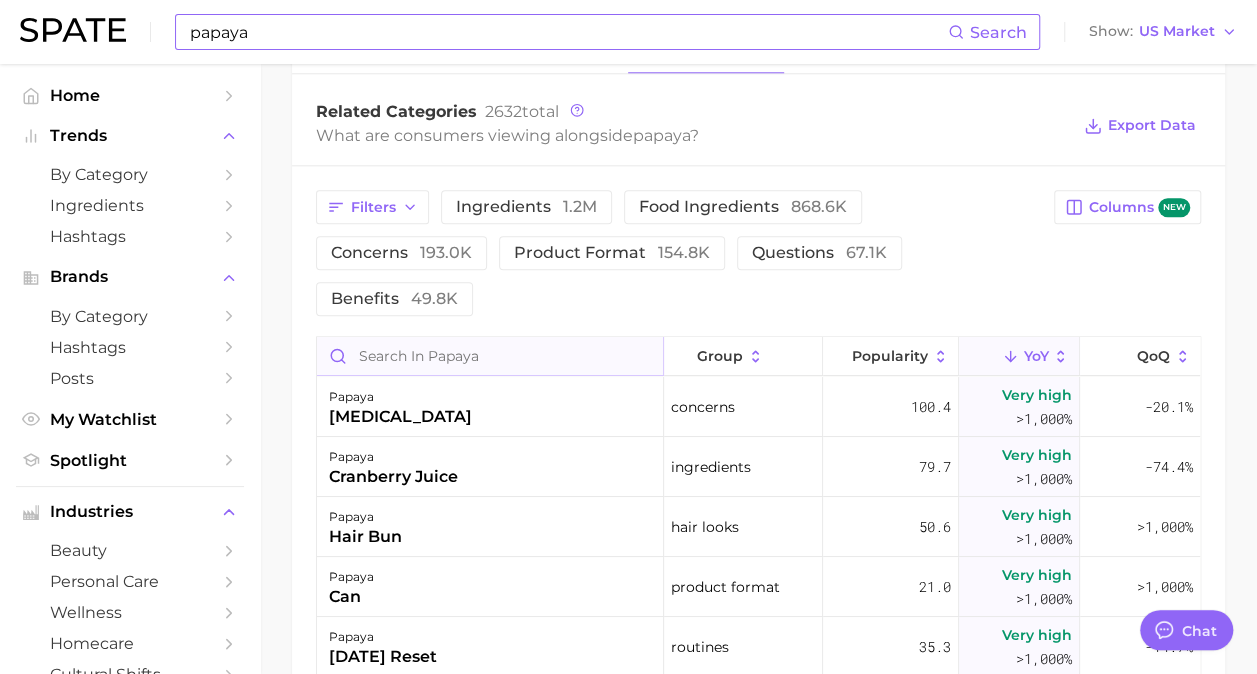 click at bounding box center (490, 356) 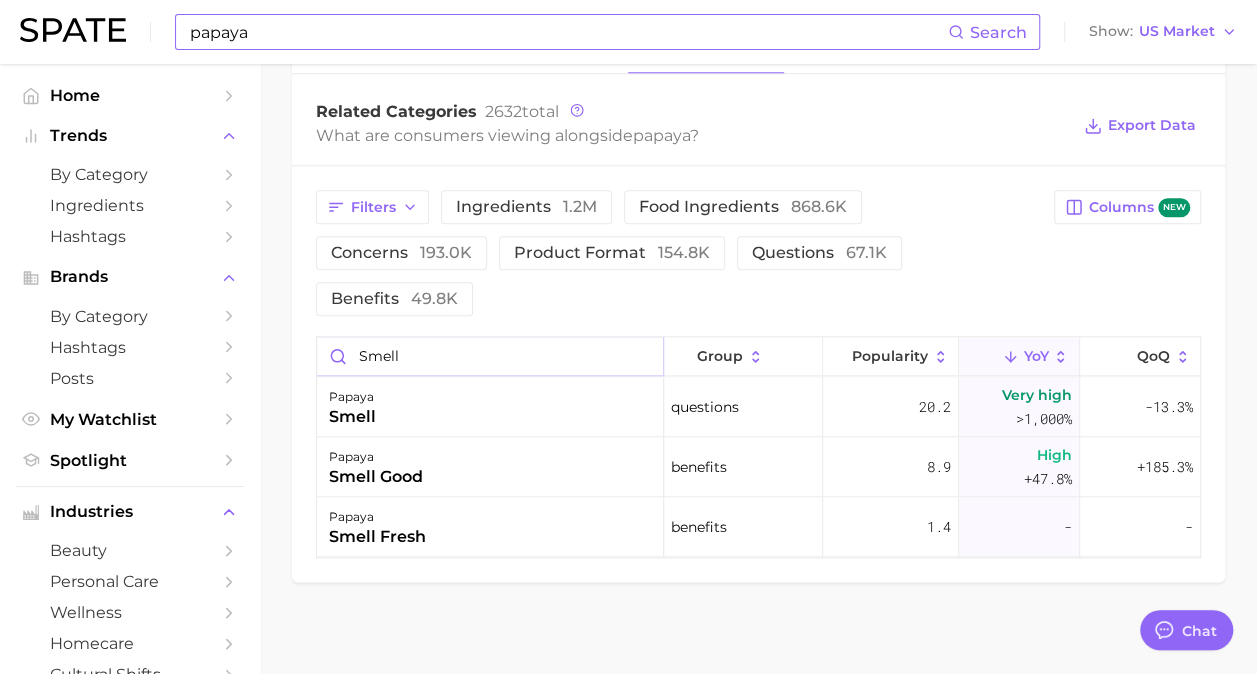 type on "smell" 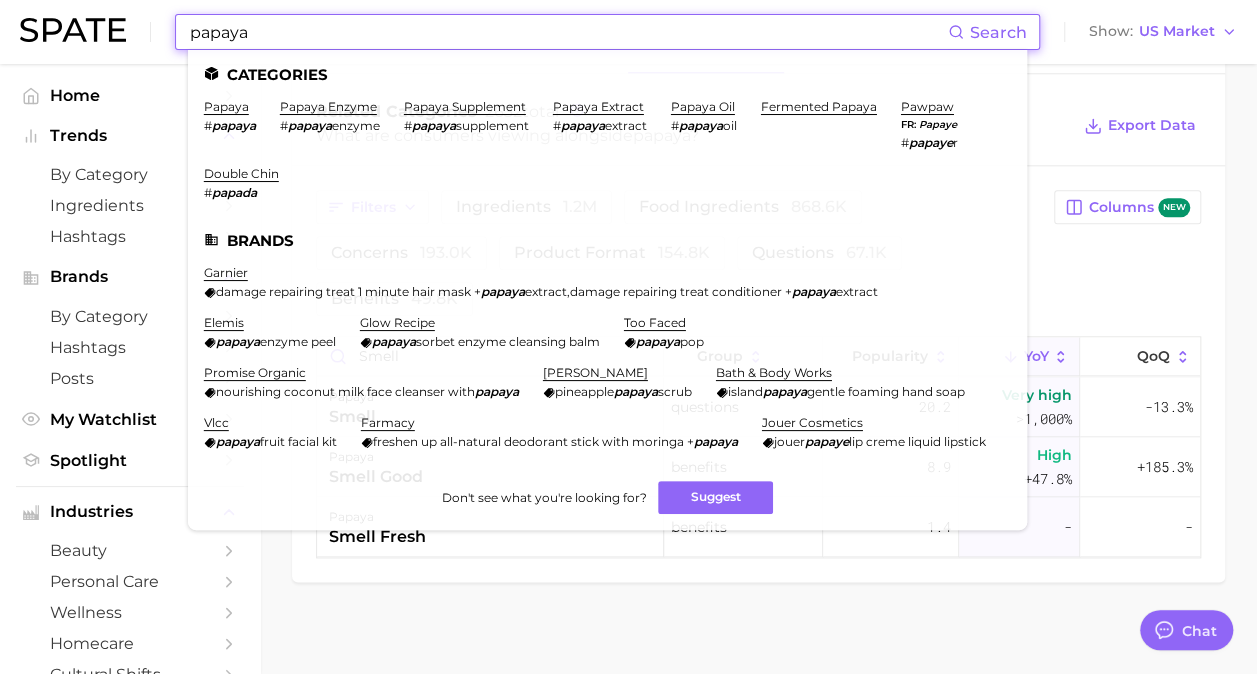 drag, startPoint x: 299, startPoint y: 34, endPoint x: 58, endPoint y: -10, distance: 244.98367 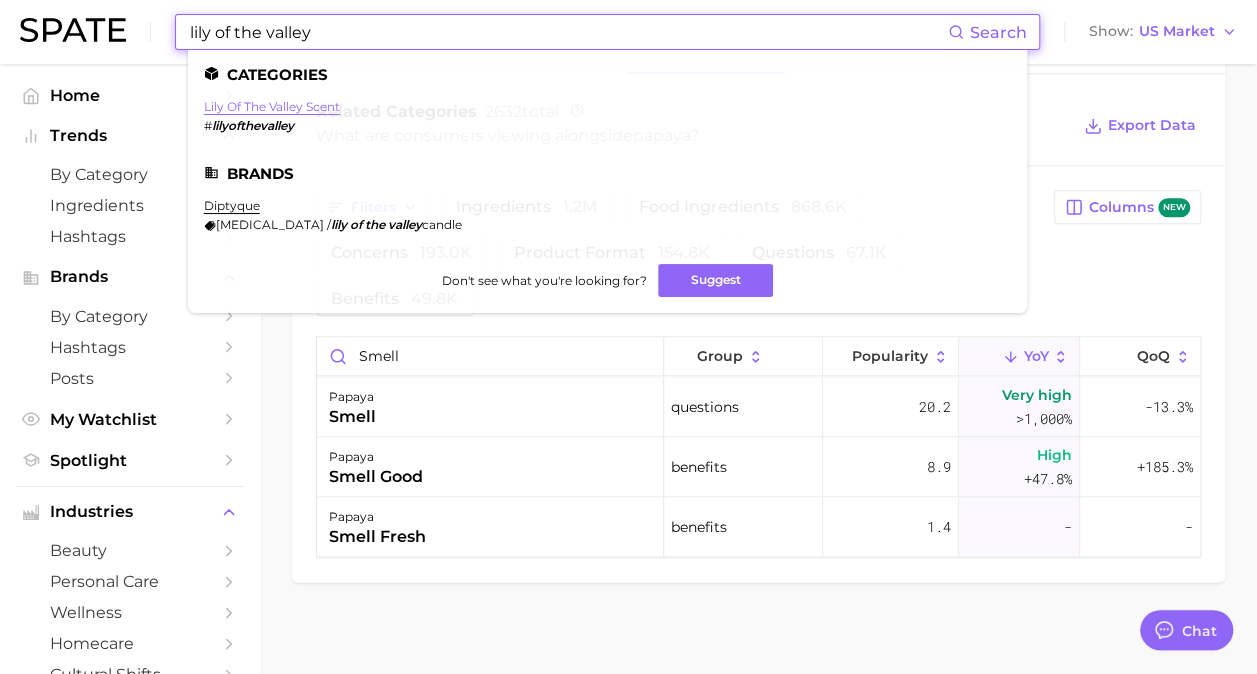 type on "lily of the valley" 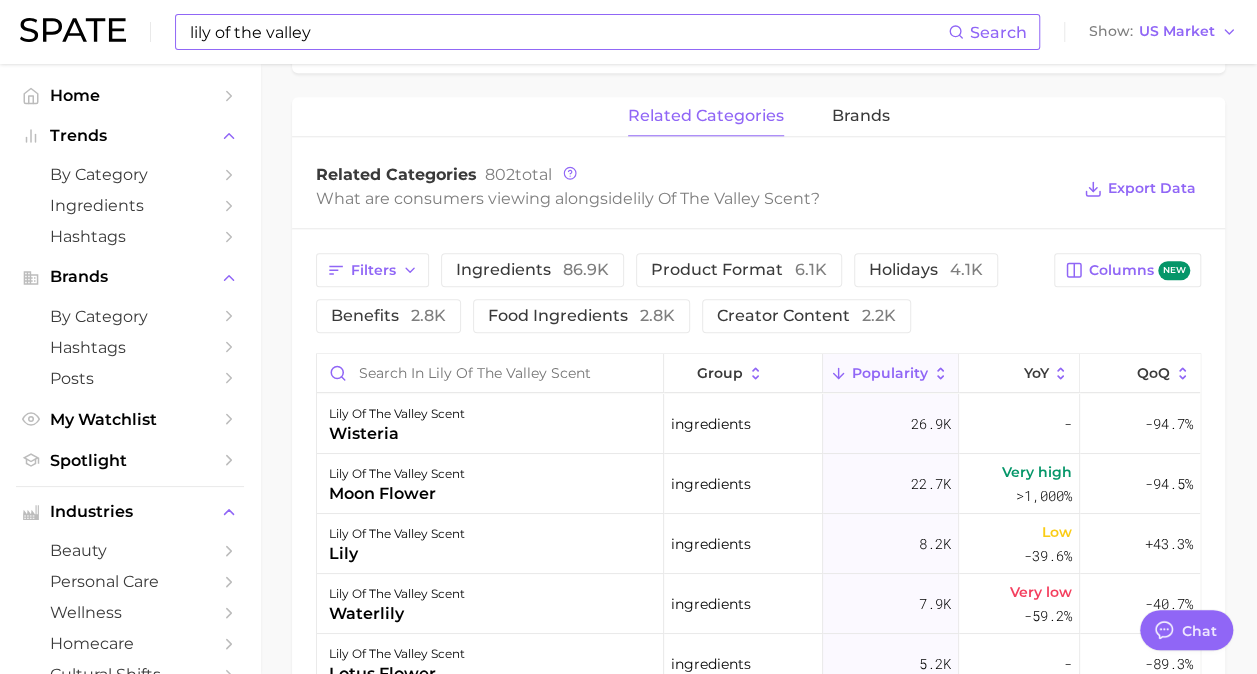 scroll, scrollTop: 900, scrollLeft: 0, axis: vertical 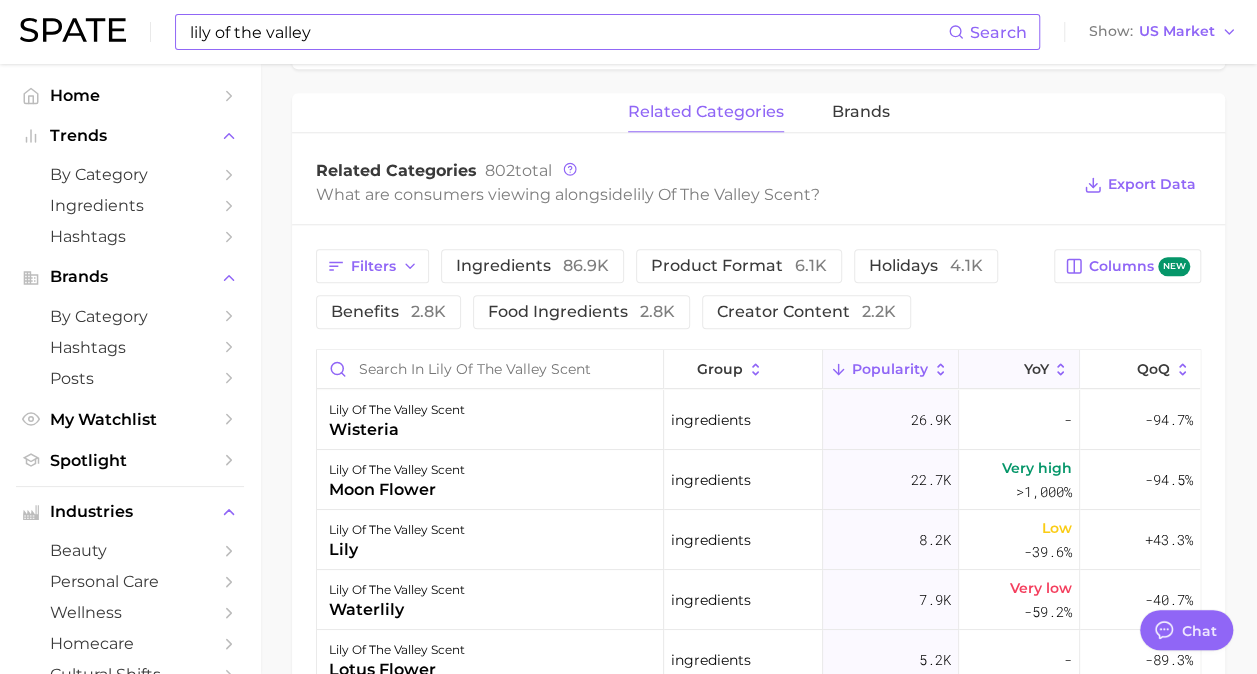 click on "YoY" at bounding box center [1019, 369] 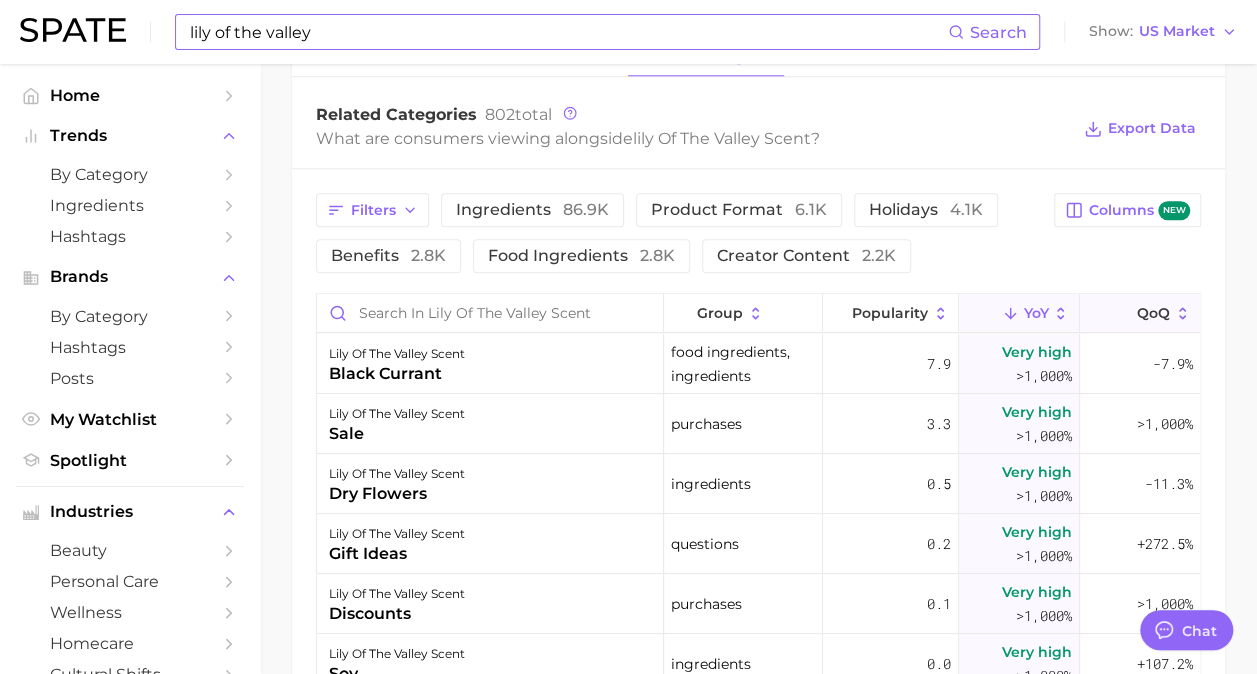 scroll, scrollTop: 1000, scrollLeft: 0, axis: vertical 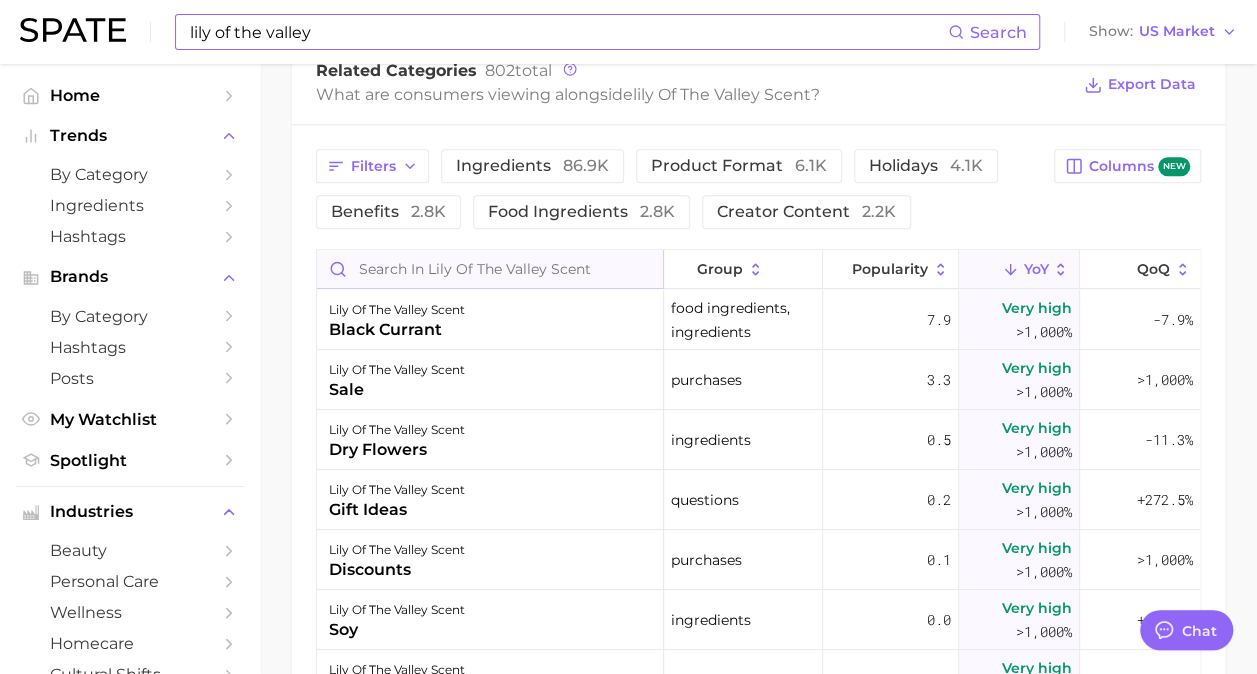 click at bounding box center [490, 269] 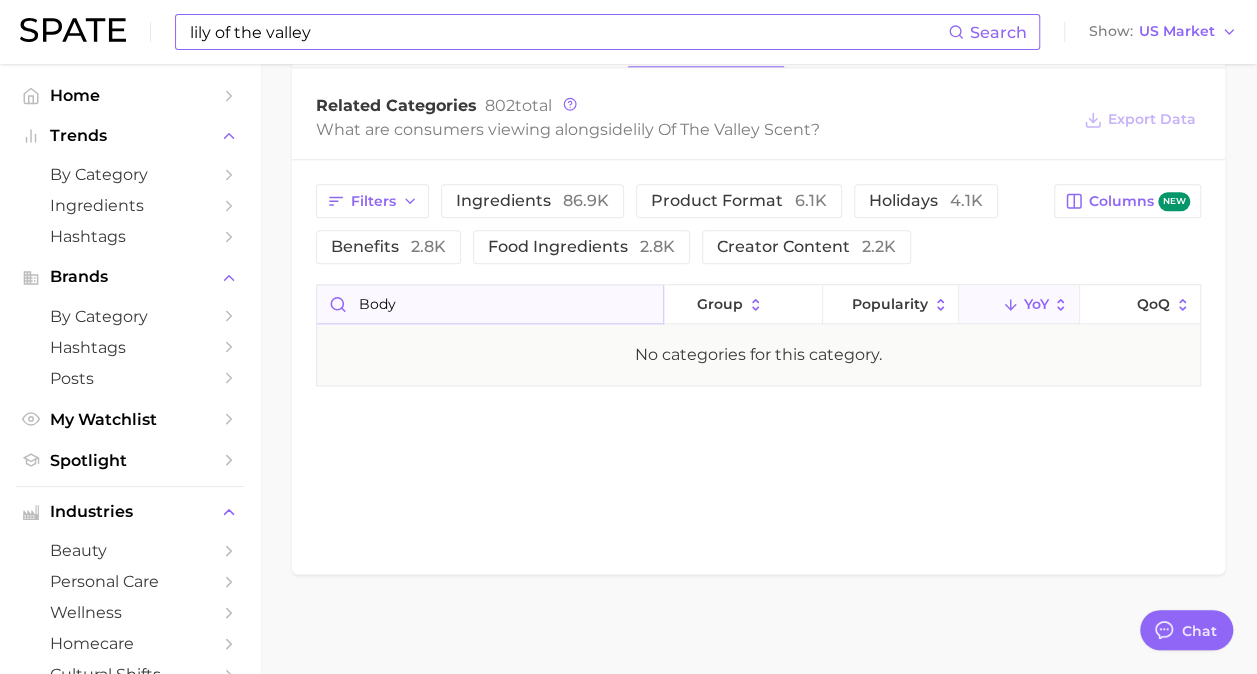 scroll, scrollTop: 964, scrollLeft: 0, axis: vertical 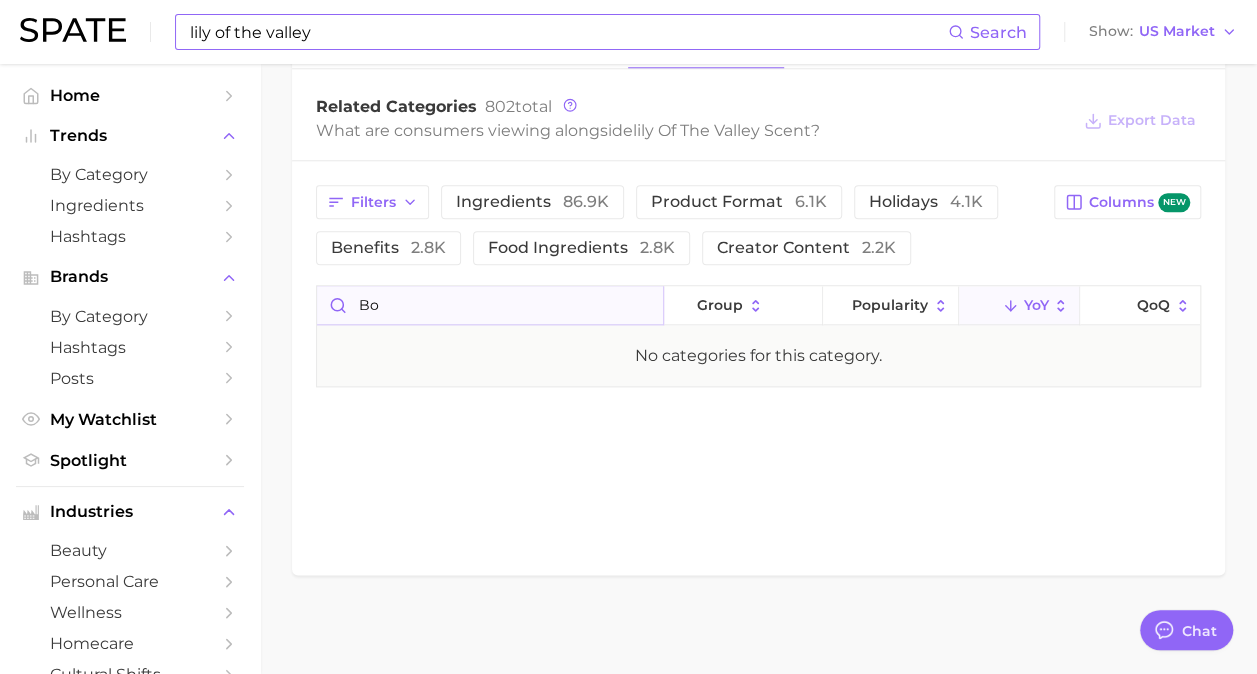 type on "b" 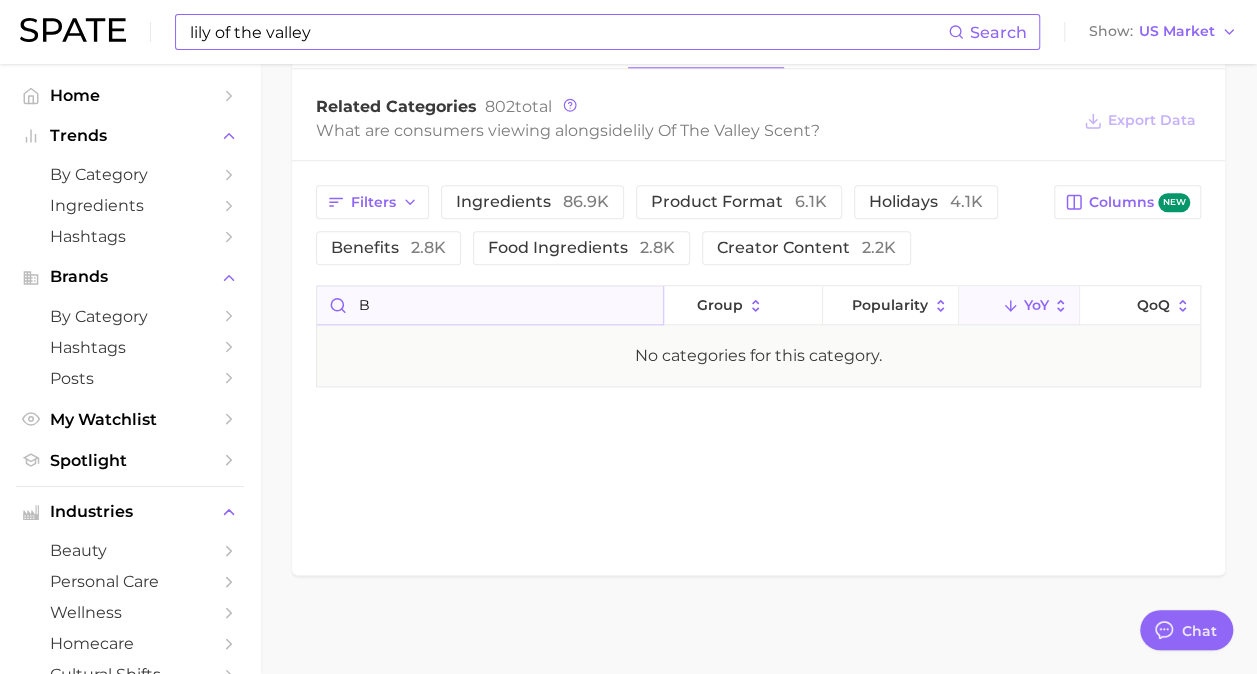 type 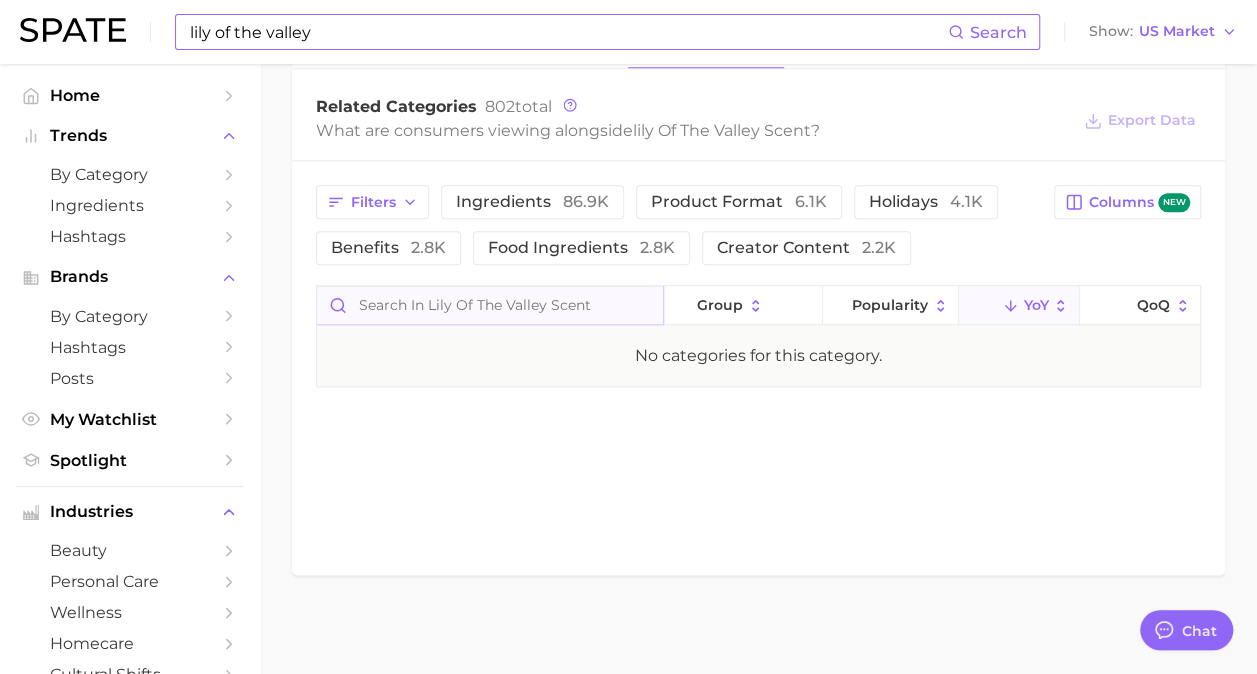 scroll, scrollTop: 1000, scrollLeft: 0, axis: vertical 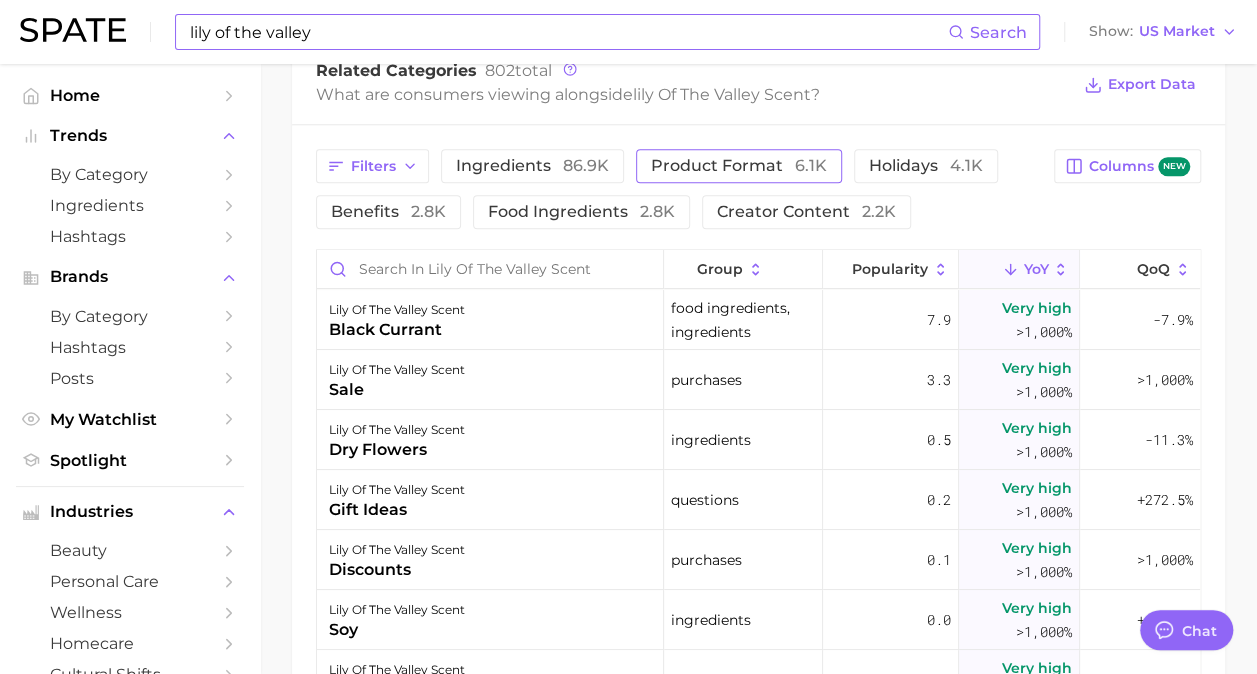 click on "product format   6.1k" at bounding box center [739, 166] 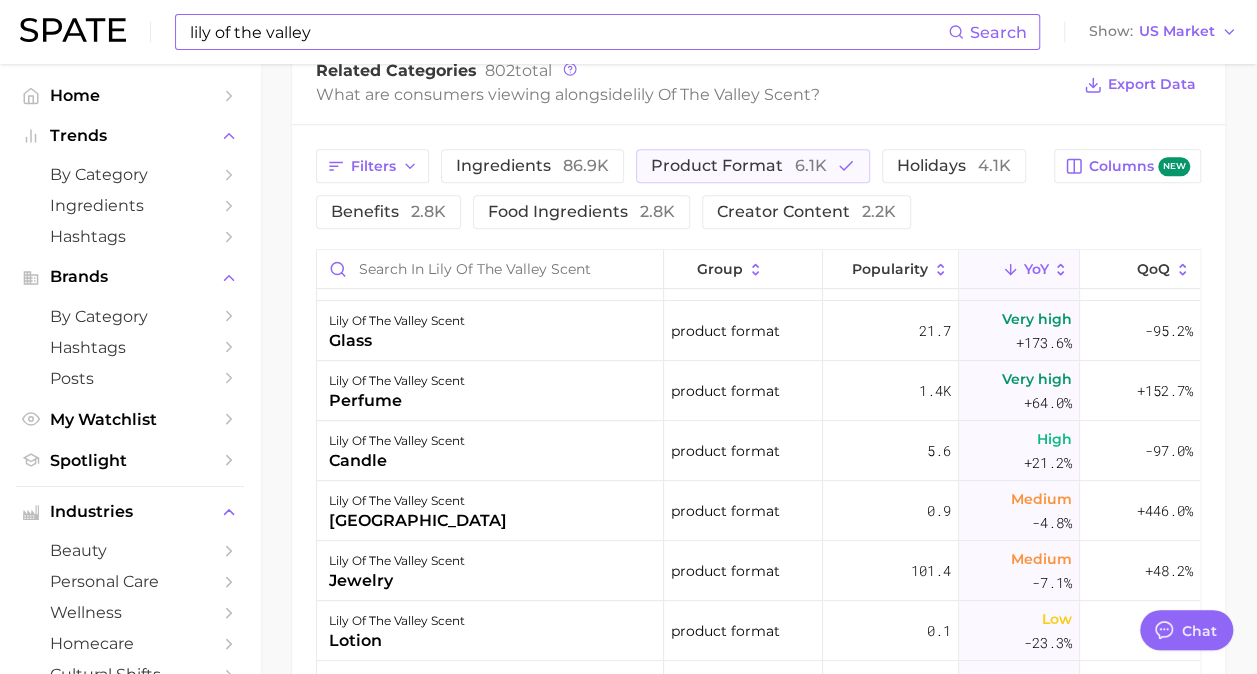 scroll, scrollTop: 300, scrollLeft: 0, axis: vertical 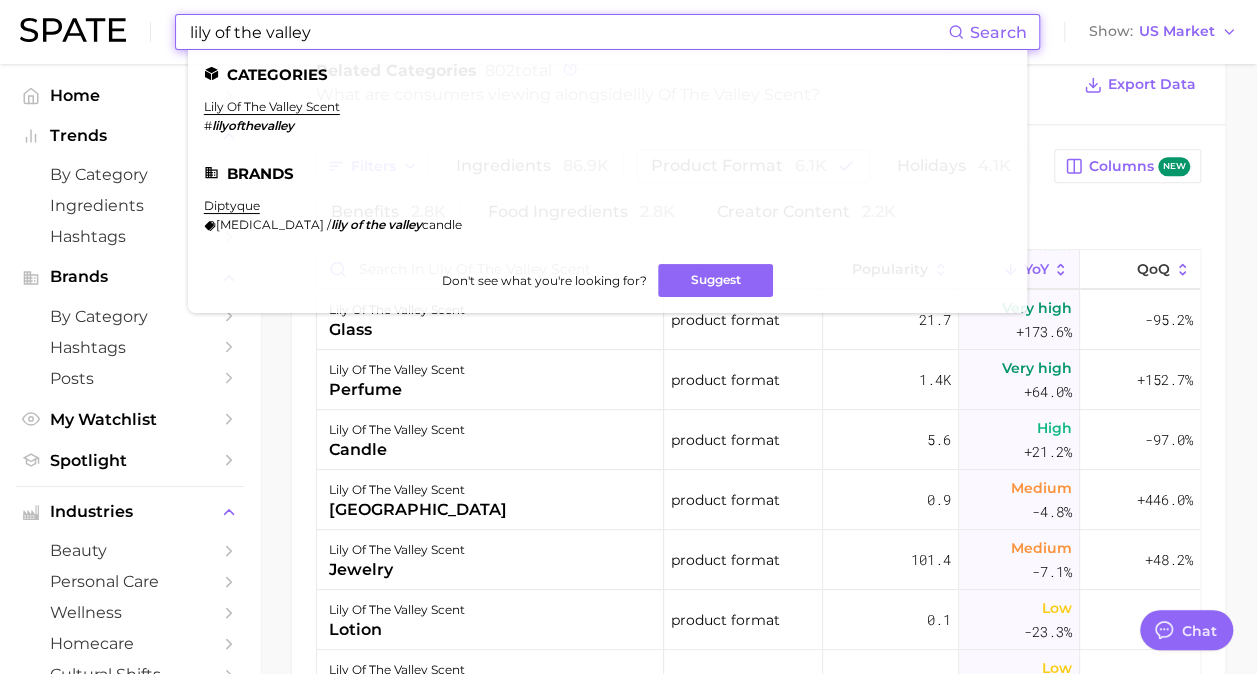 click on "lily of the valley" at bounding box center (568, 32) 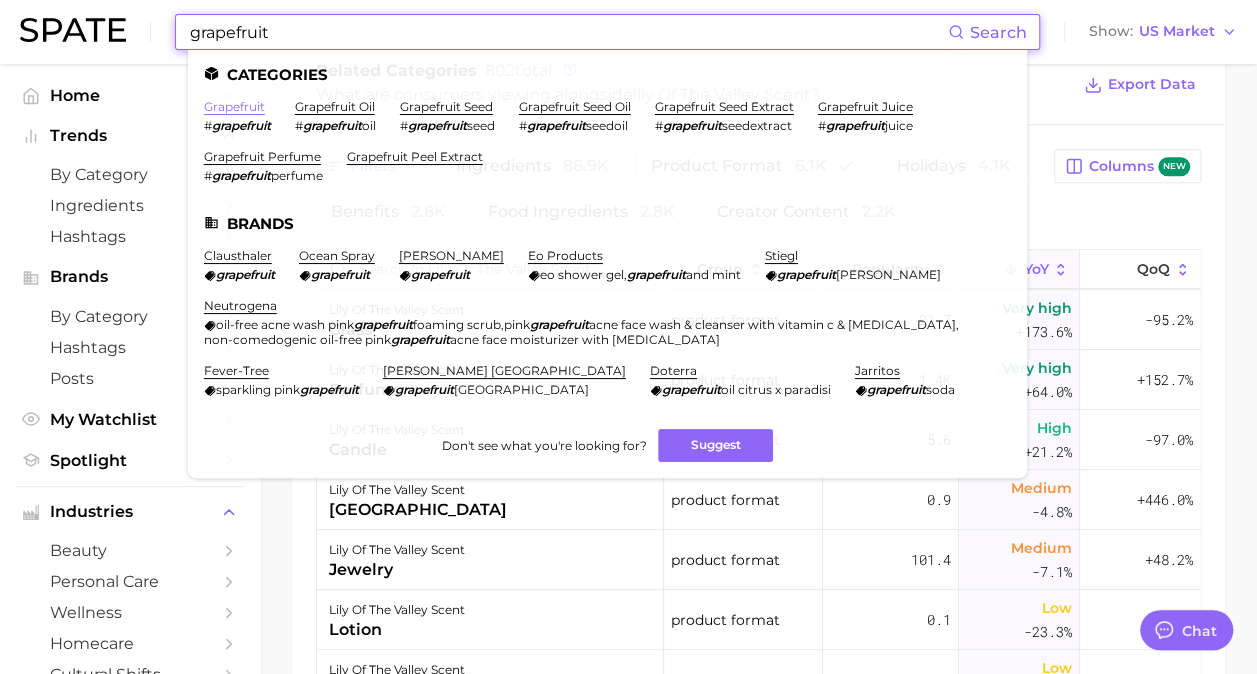 type on "grapefruit" 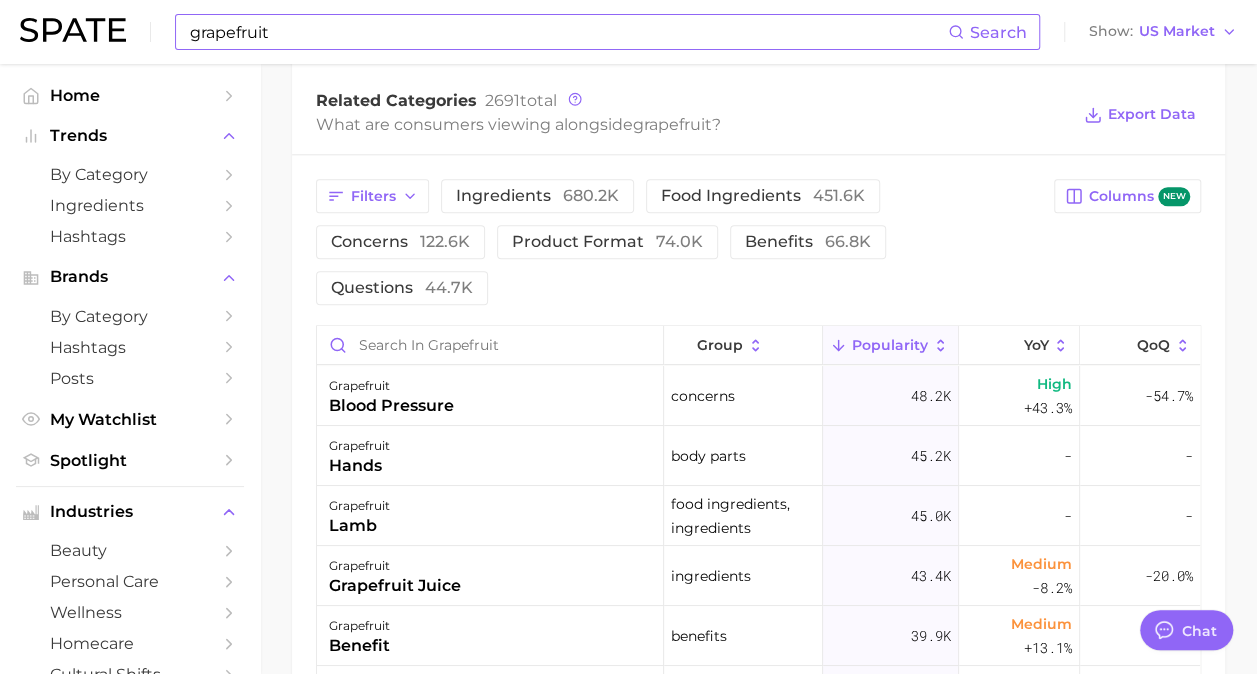 scroll, scrollTop: 1100, scrollLeft: 0, axis: vertical 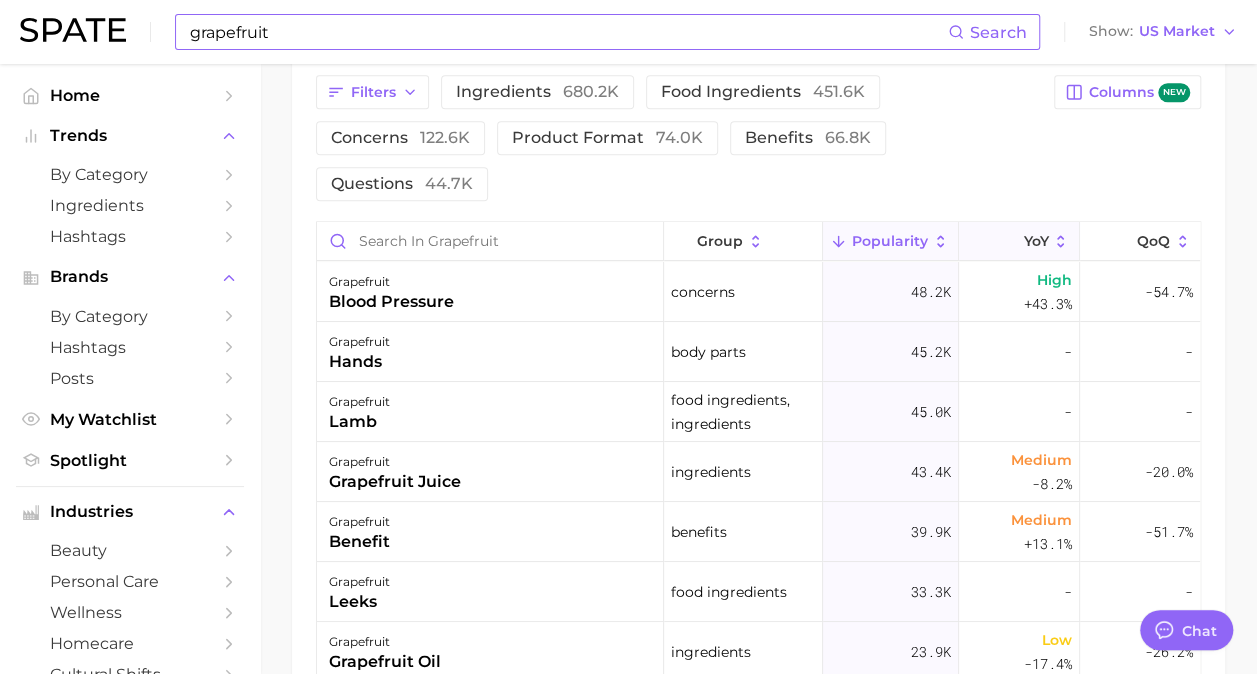 click on "YoY" at bounding box center [1035, 241] 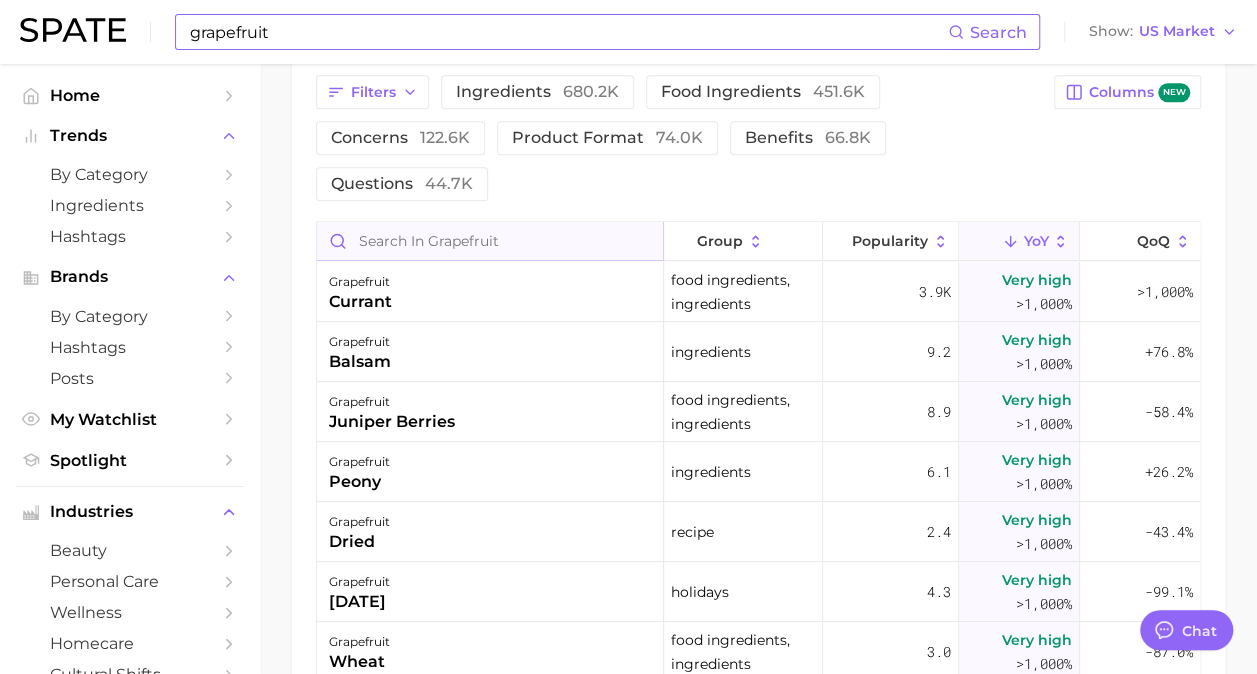 click at bounding box center [490, 241] 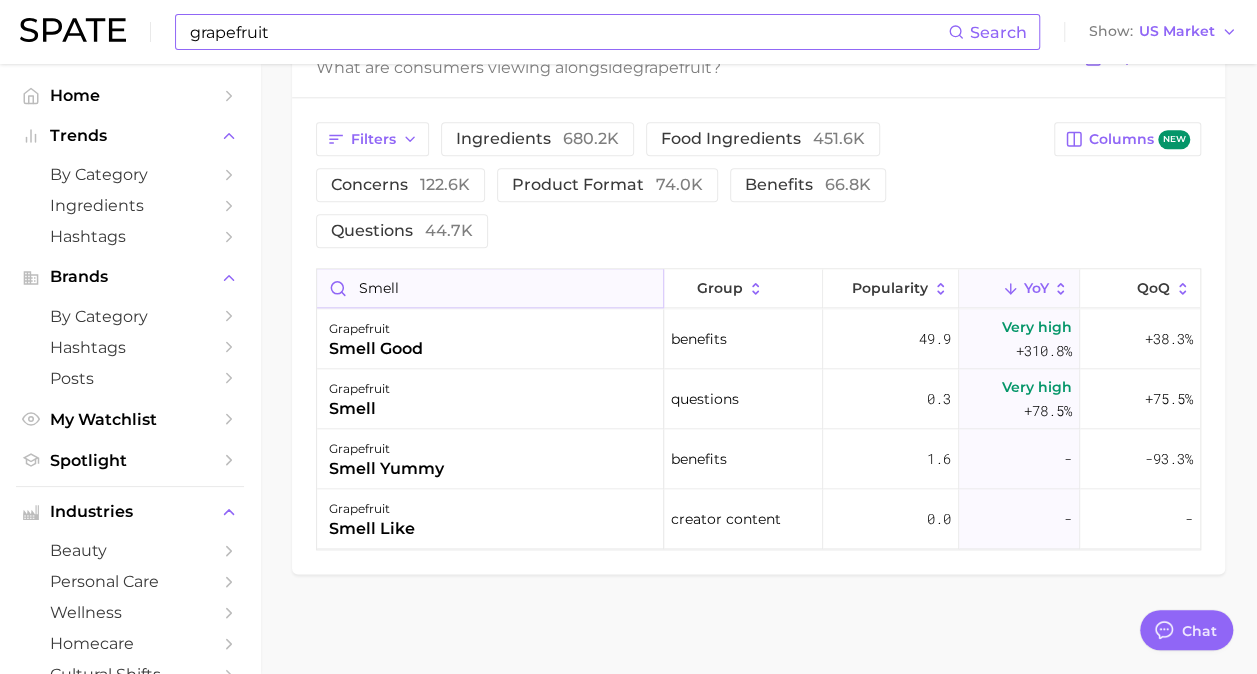 scroll, scrollTop: 1050, scrollLeft: 0, axis: vertical 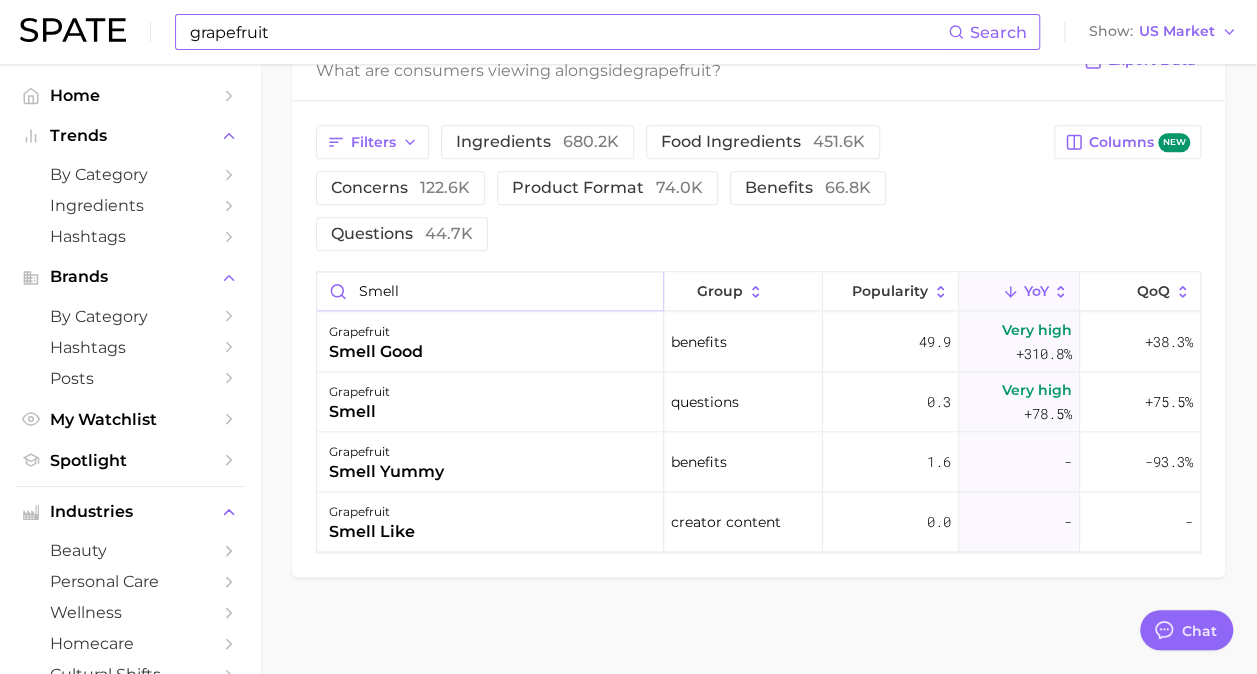 type on "smell" 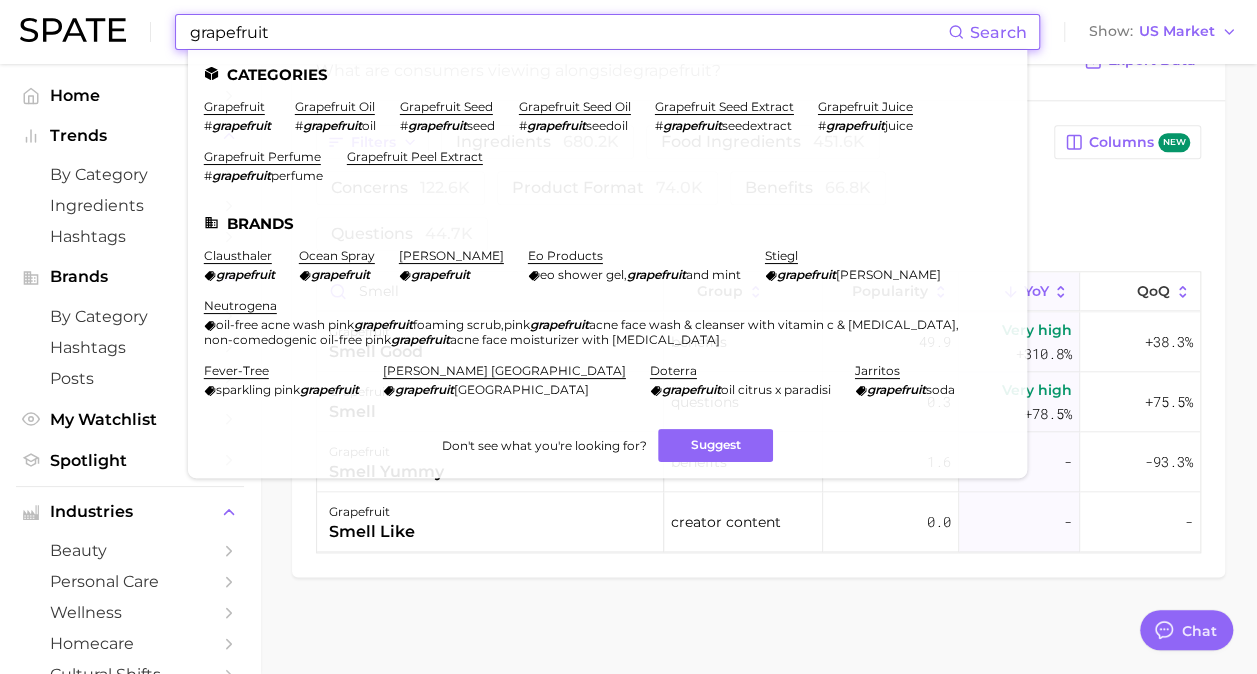 drag, startPoint x: 387, startPoint y: 29, endPoint x: 0, endPoint y: 44, distance: 387.2906 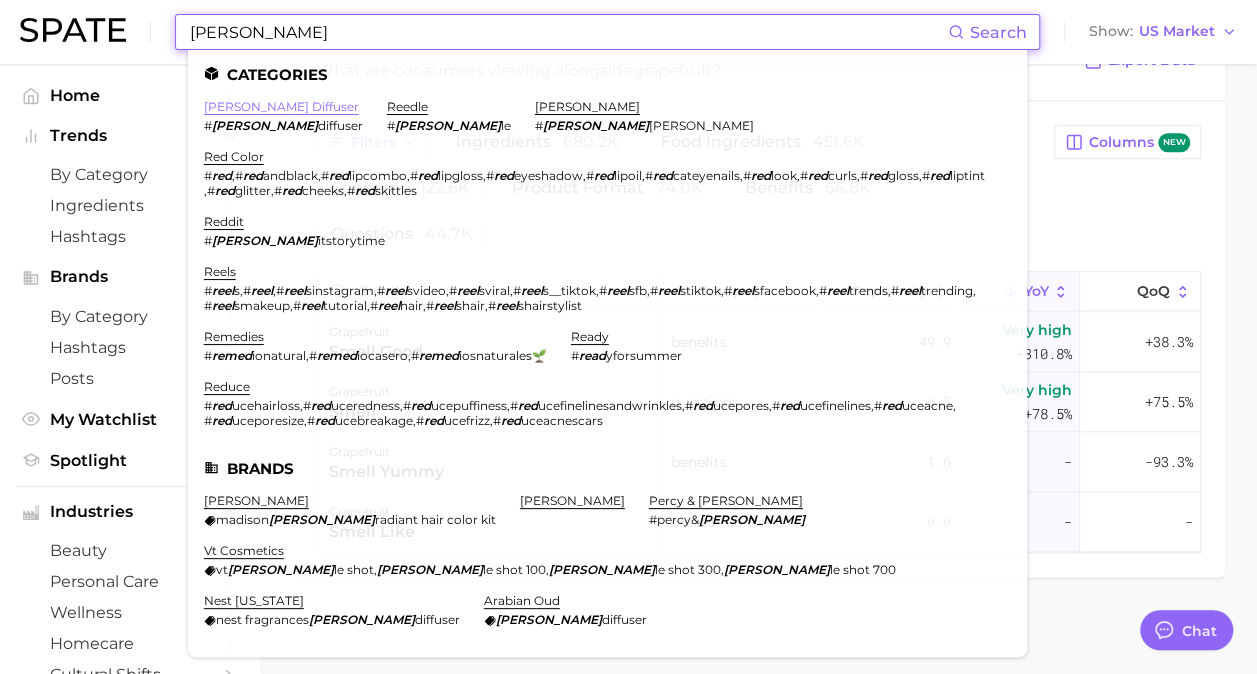 type on "[PERSON_NAME]" 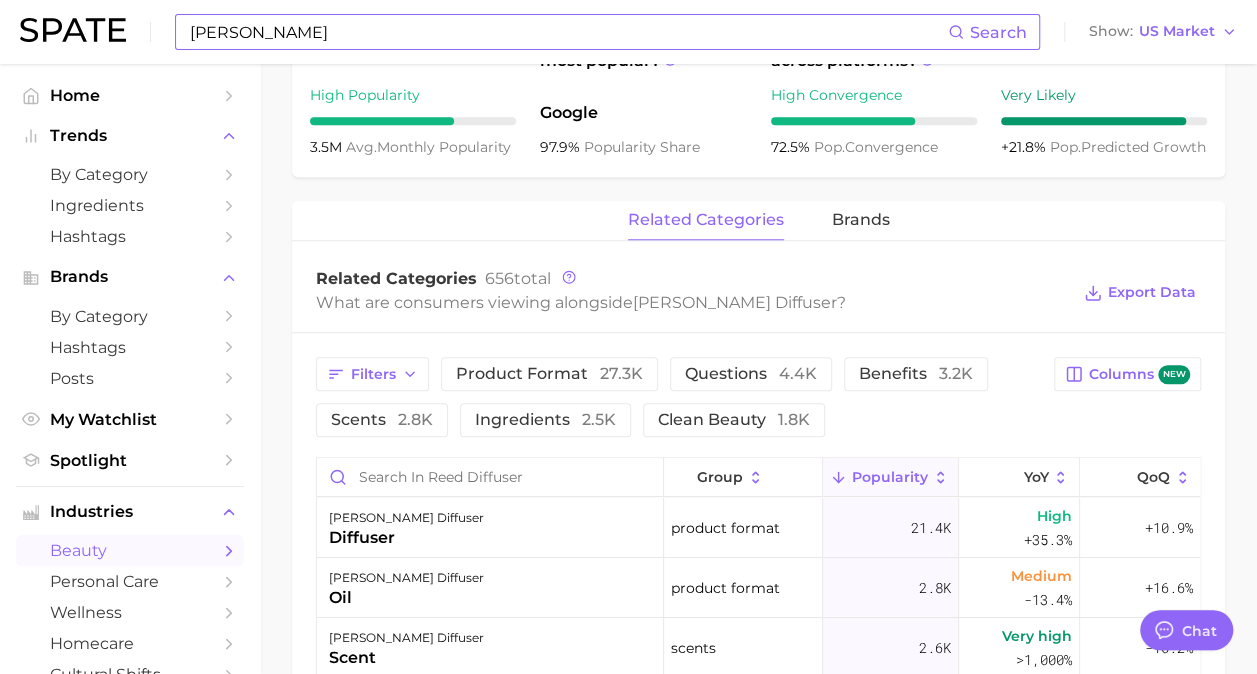 scroll, scrollTop: 800, scrollLeft: 0, axis: vertical 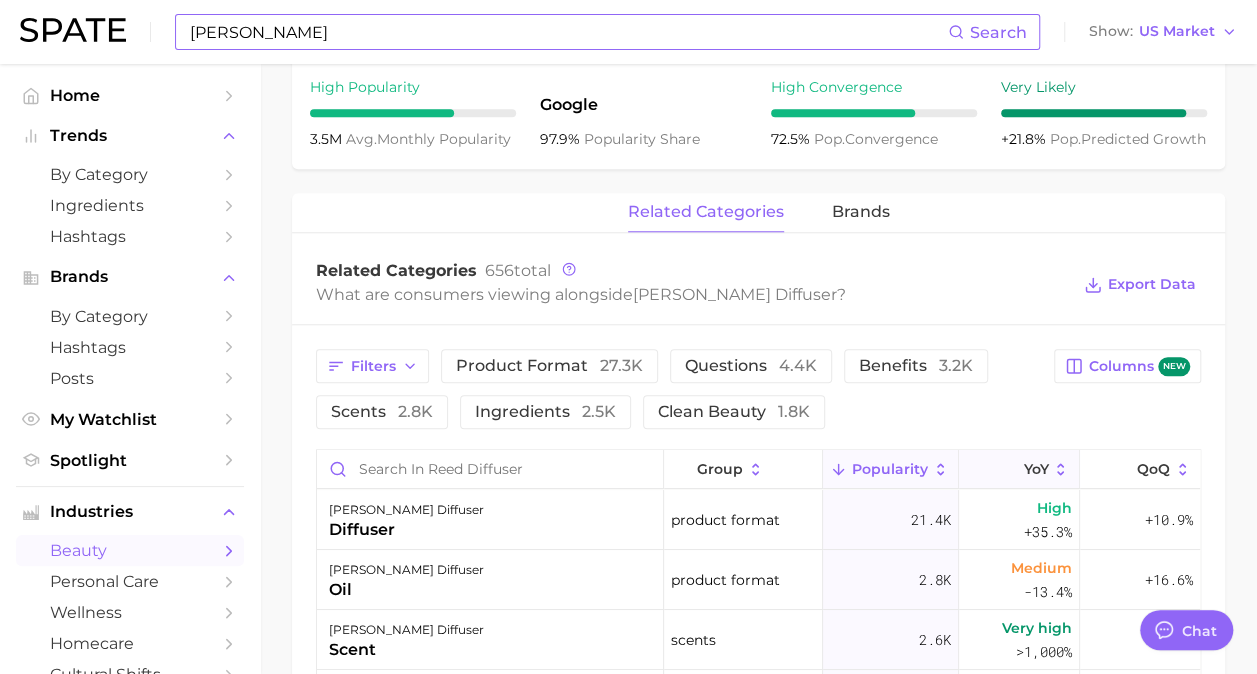 click on "YoY" at bounding box center (1019, 469) 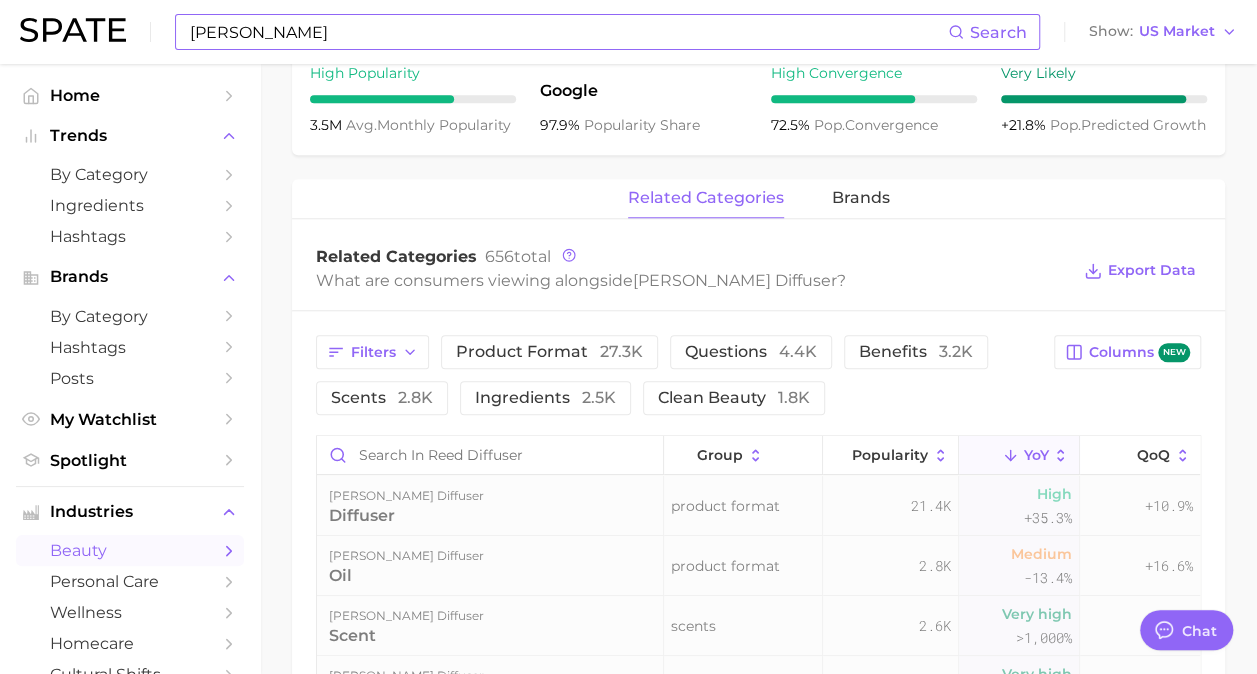 scroll, scrollTop: 1000, scrollLeft: 0, axis: vertical 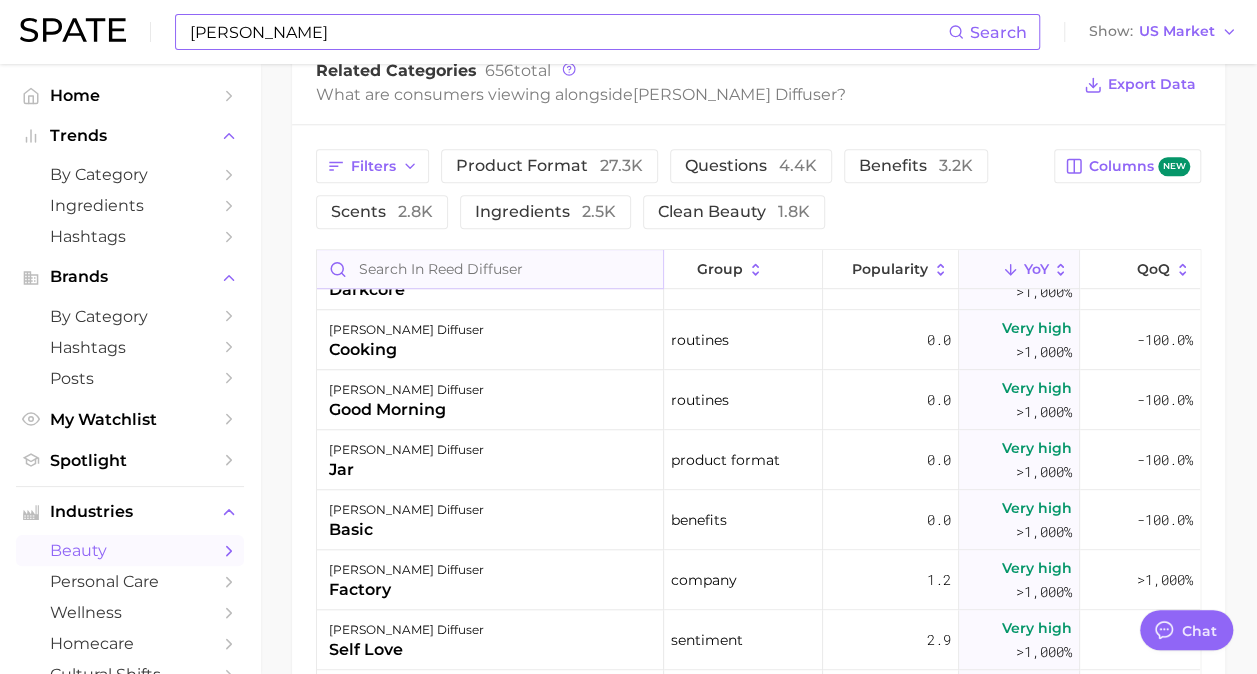 click at bounding box center [490, 269] 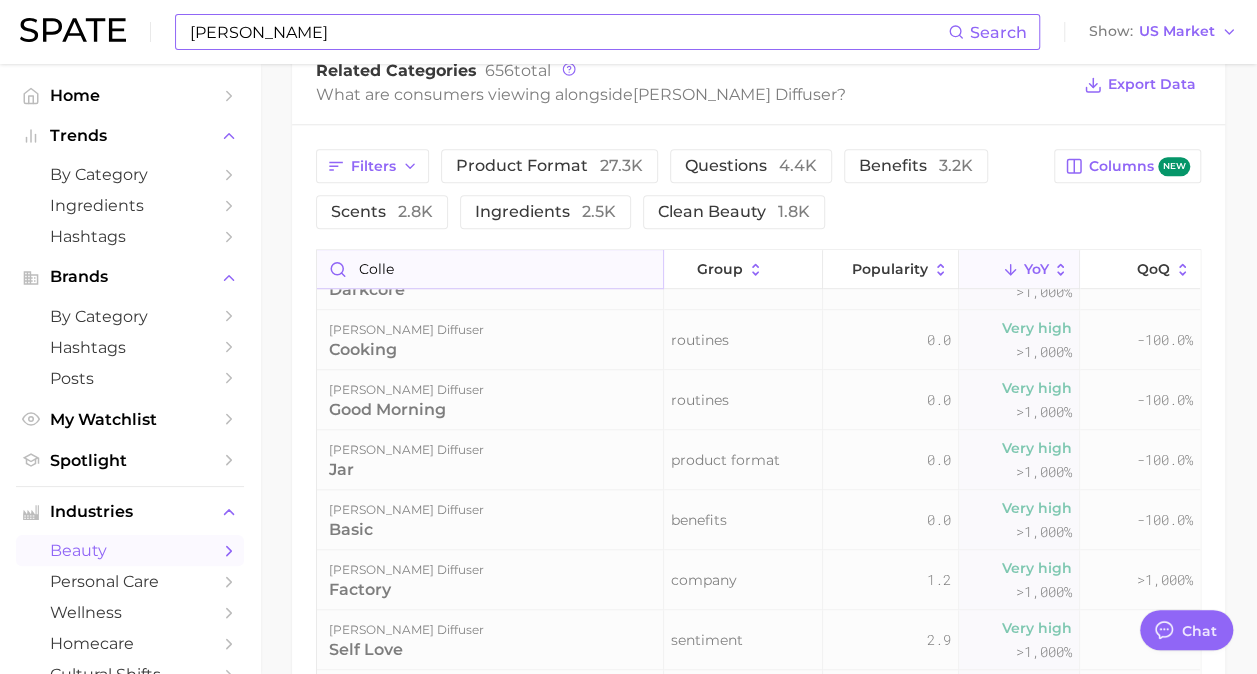 scroll, scrollTop: 0, scrollLeft: 0, axis: both 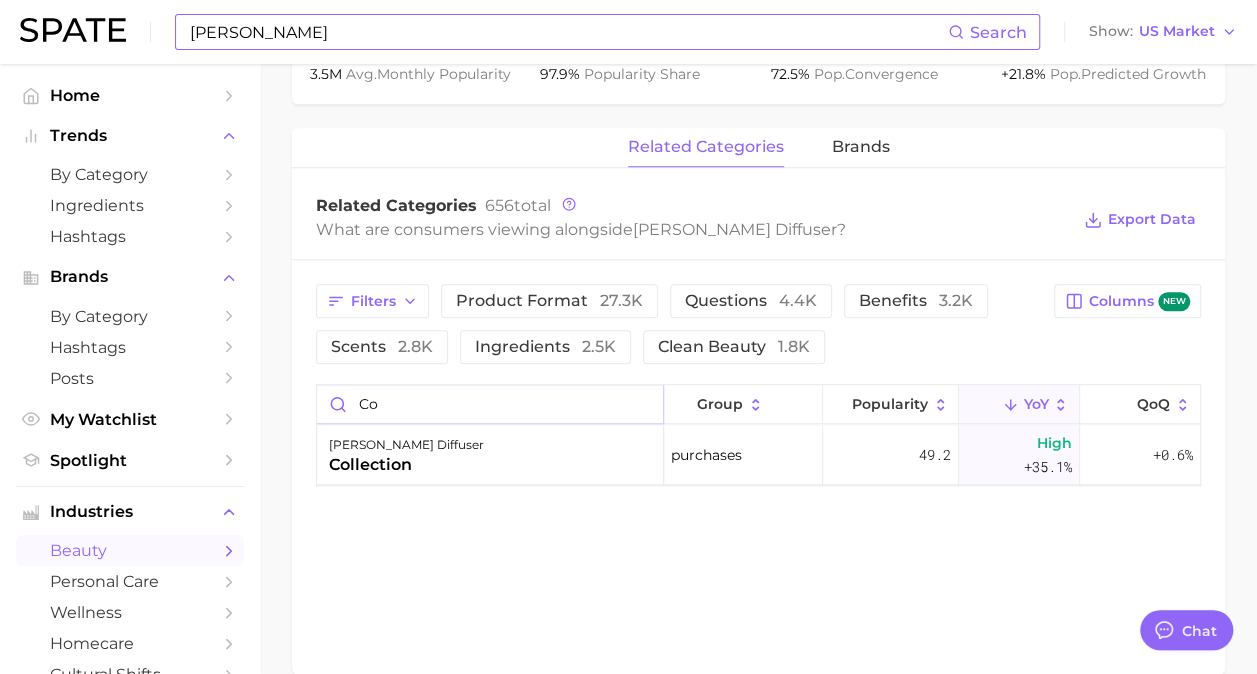 type on "c" 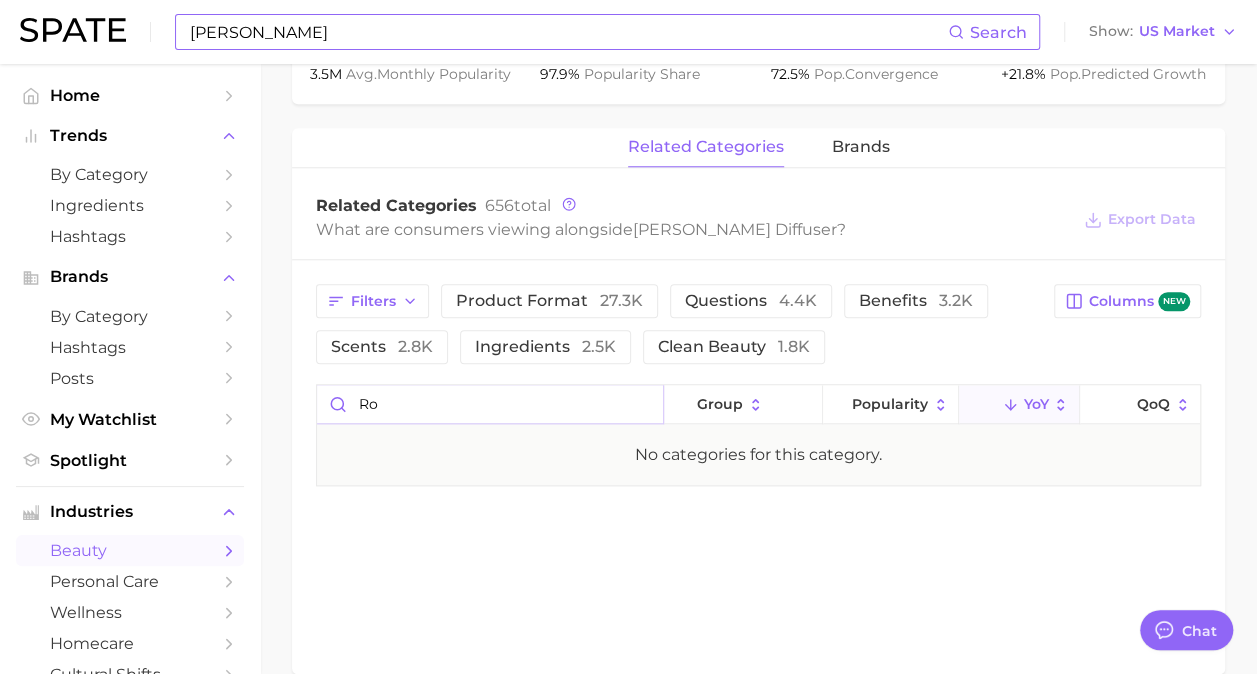 type on "r" 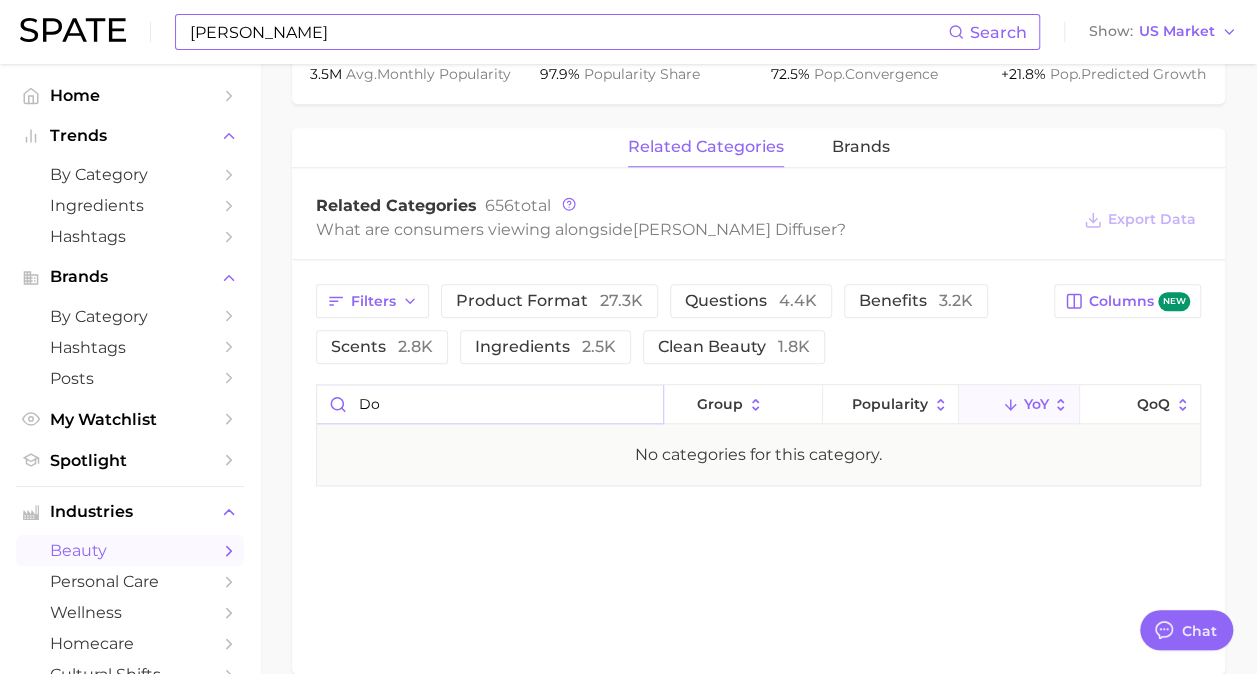 type on "d" 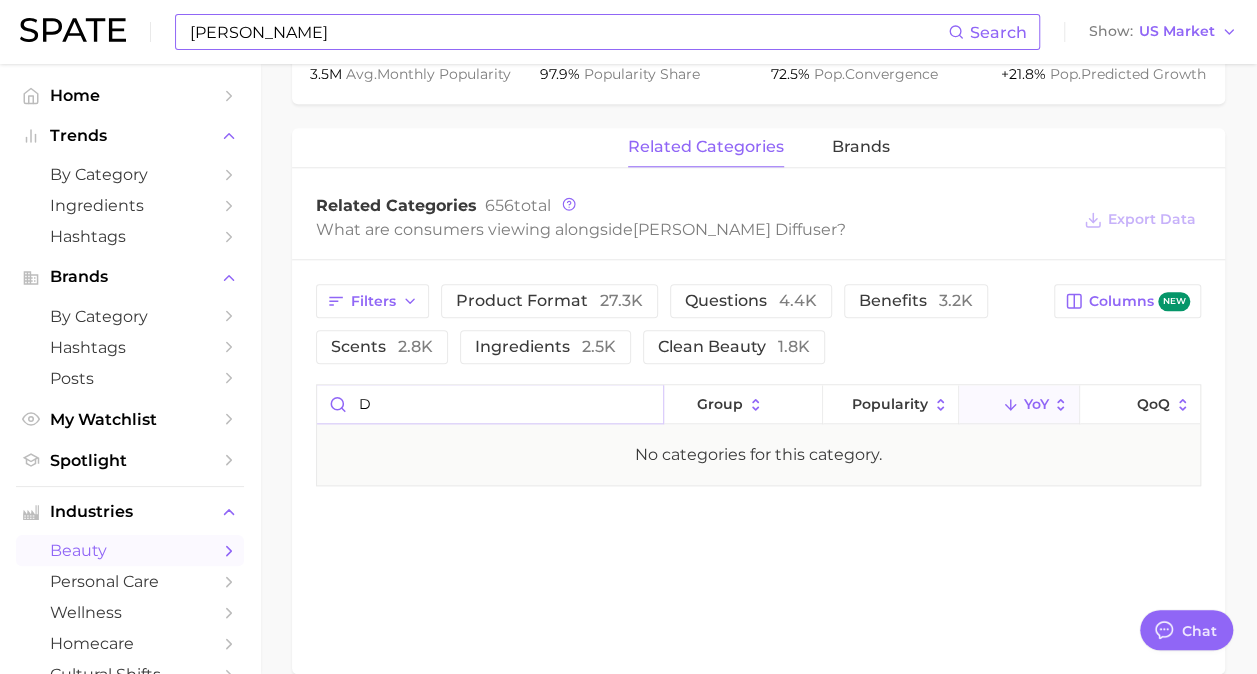 type 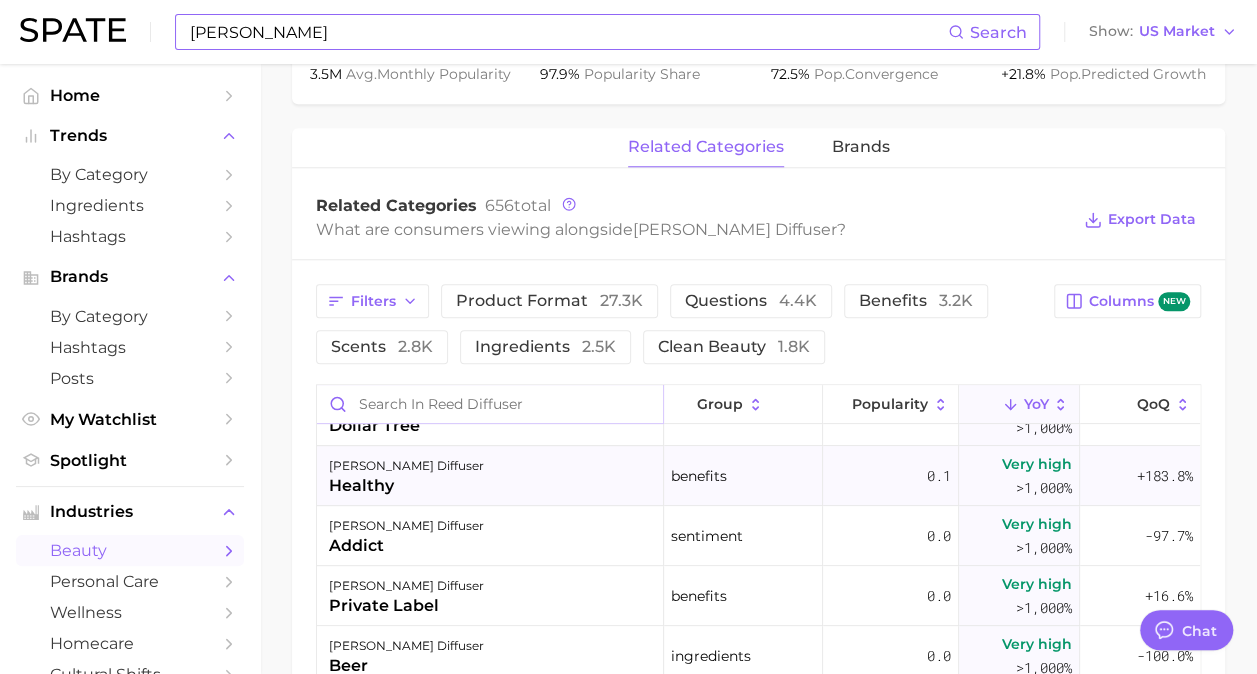 scroll, scrollTop: 400, scrollLeft: 0, axis: vertical 